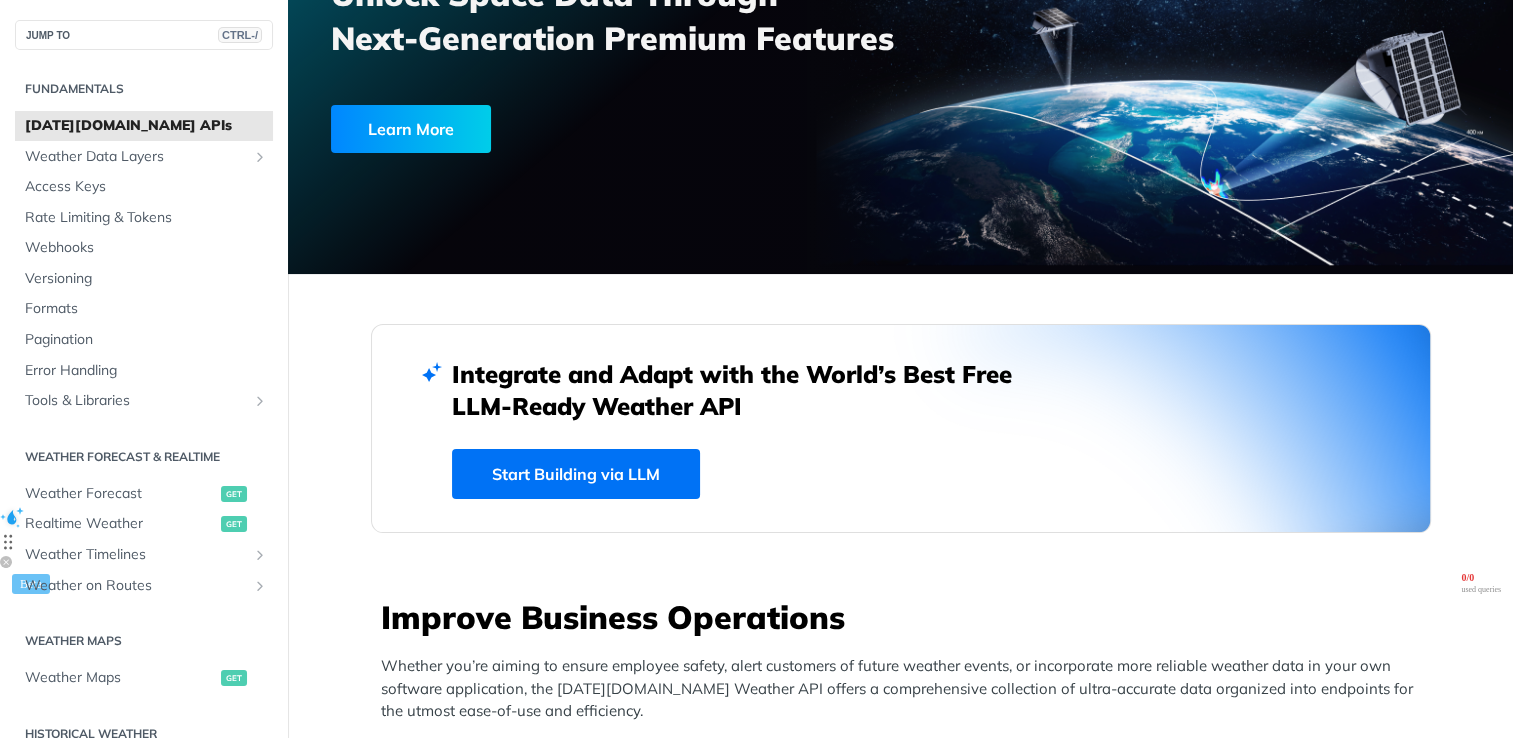 scroll, scrollTop: 0, scrollLeft: 0, axis: both 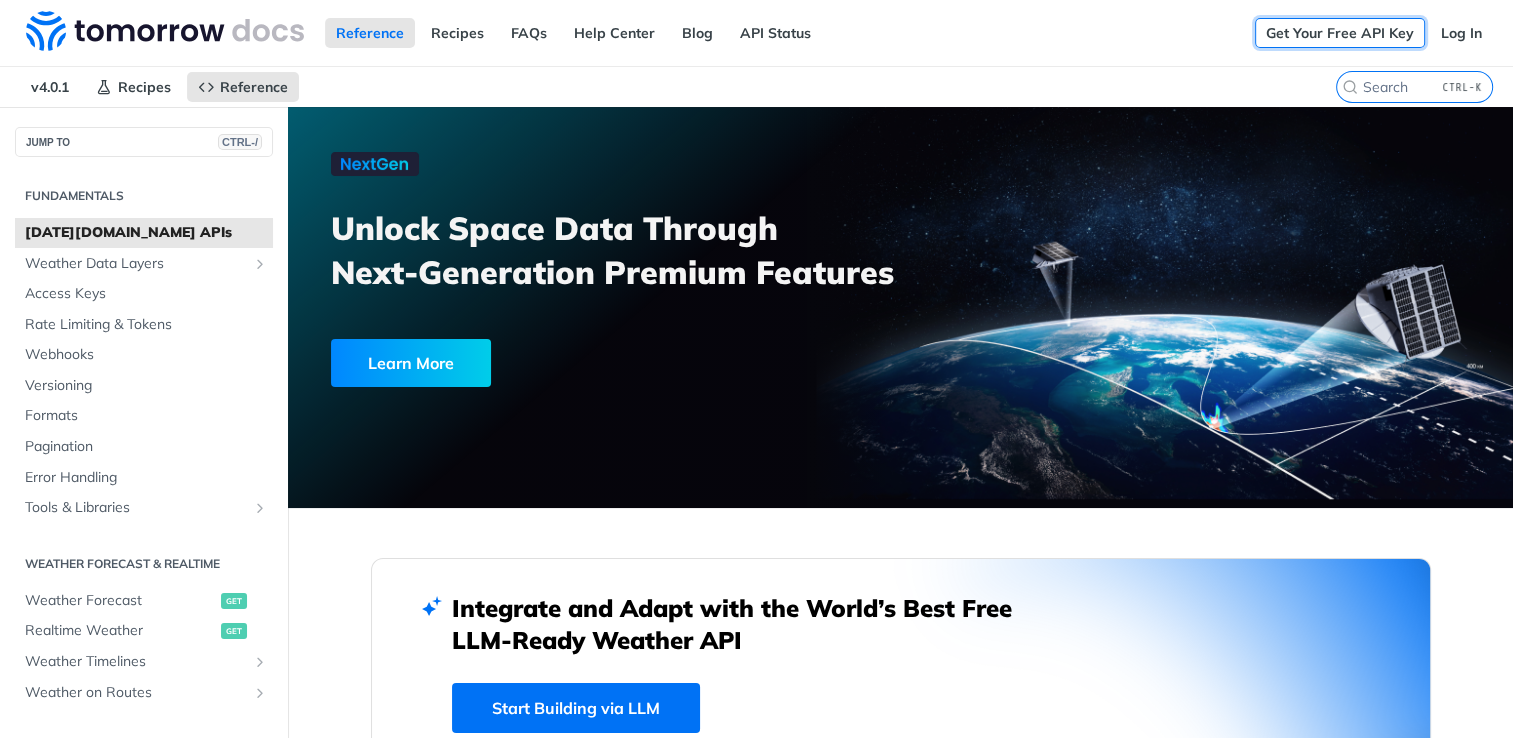 click on "Get Your Free API Key" at bounding box center [1340, 33] 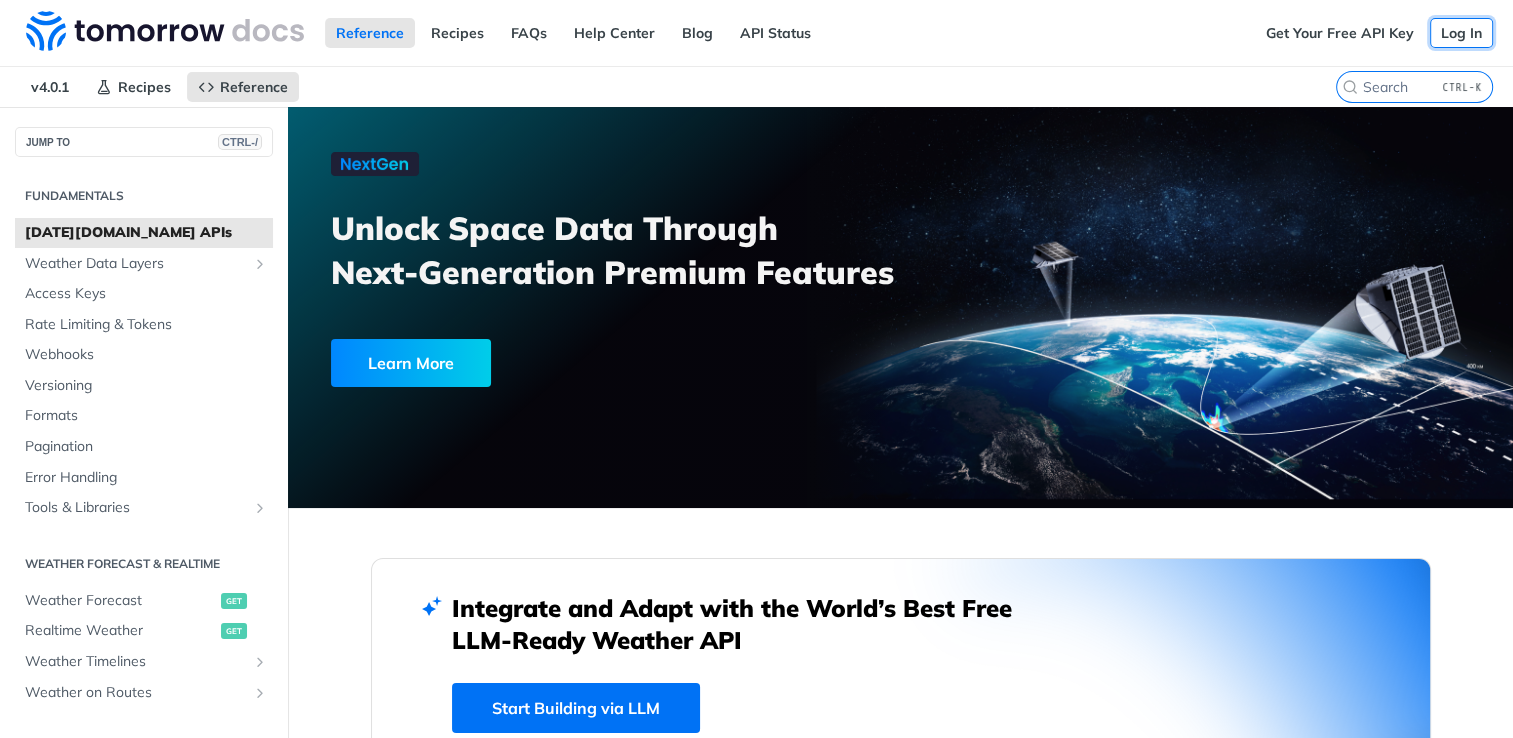 click on "Log In" at bounding box center (1461, 33) 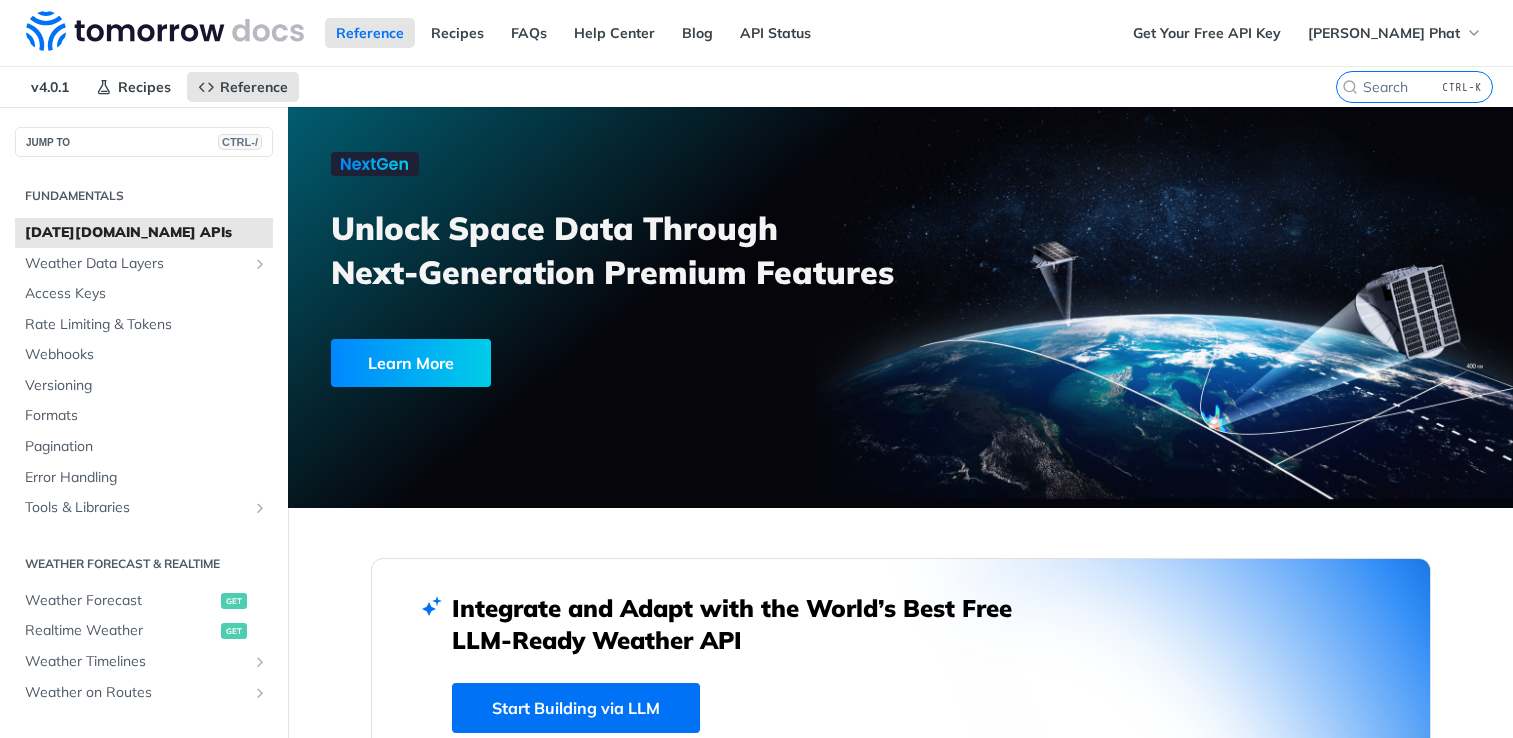 scroll, scrollTop: 0, scrollLeft: 0, axis: both 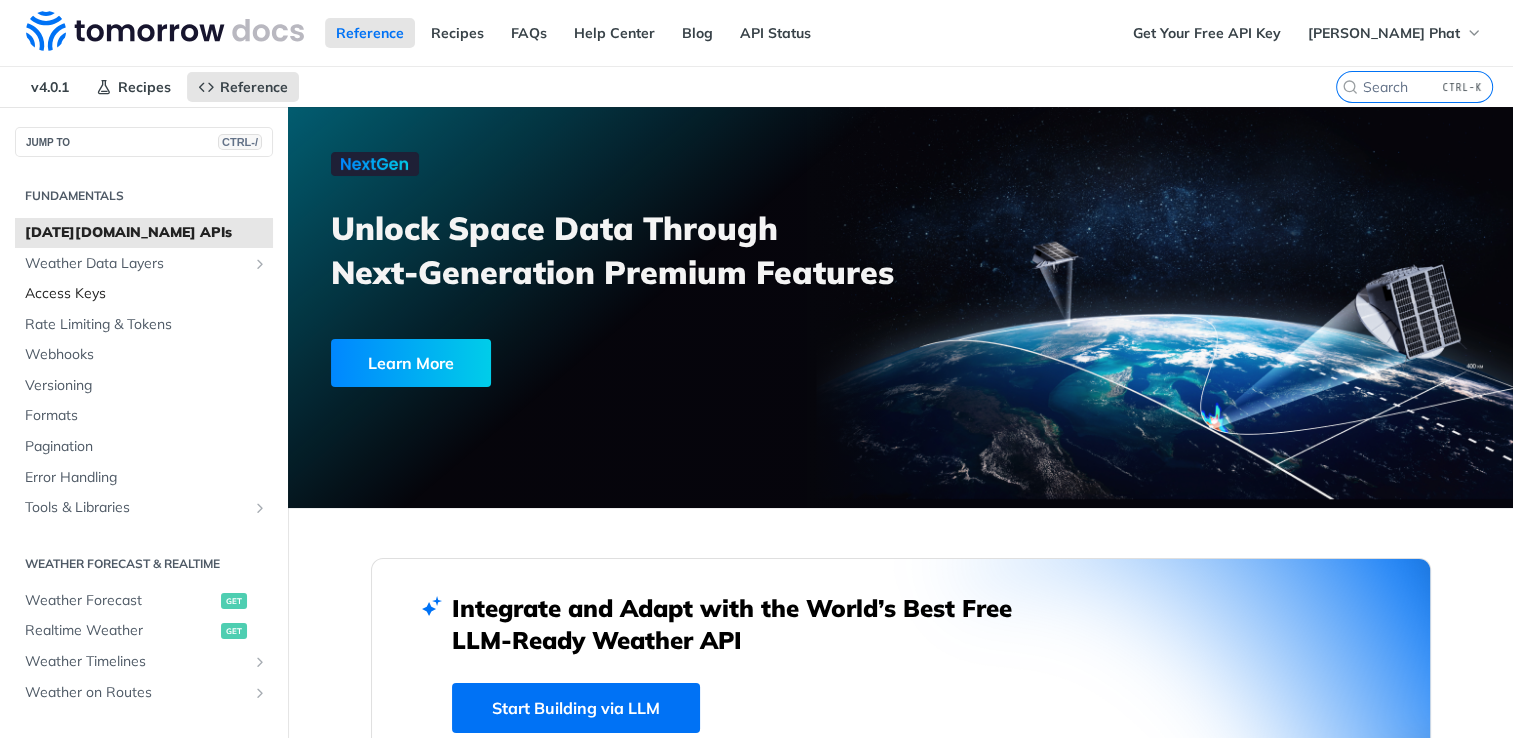 click on "Access Keys" at bounding box center [144, 294] 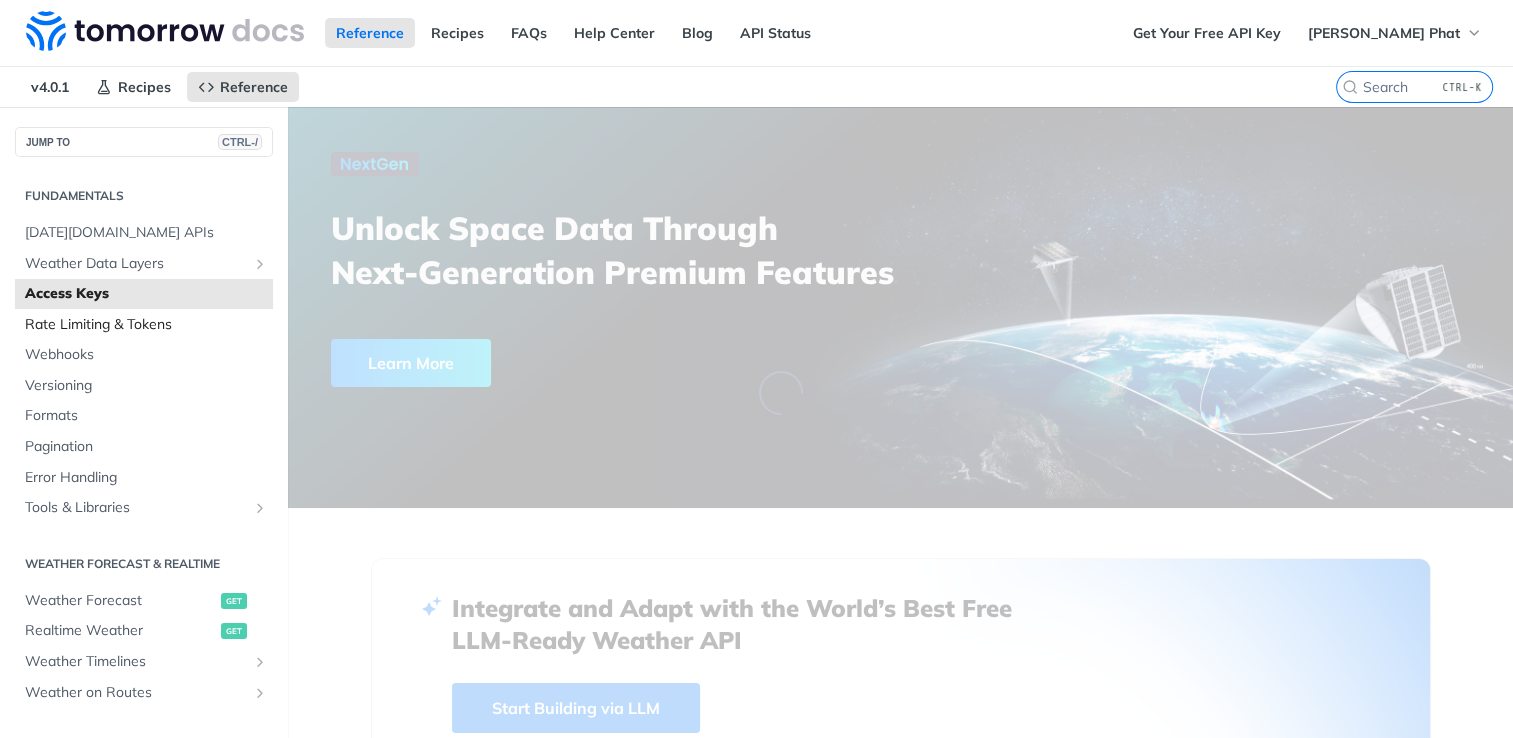click on "Rate Limiting & Tokens" at bounding box center (146, 325) 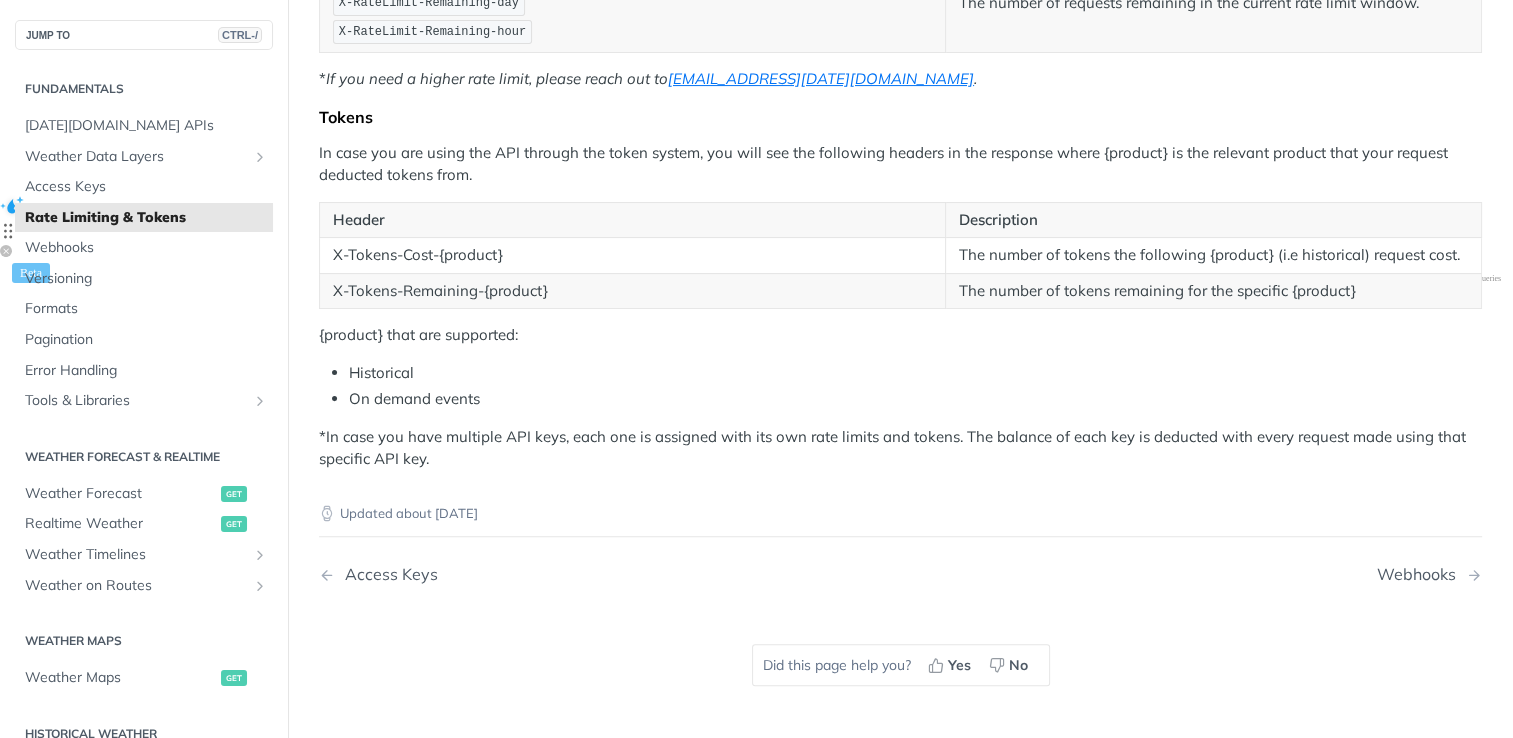 scroll, scrollTop: 600, scrollLeft: 0, axis: vertical 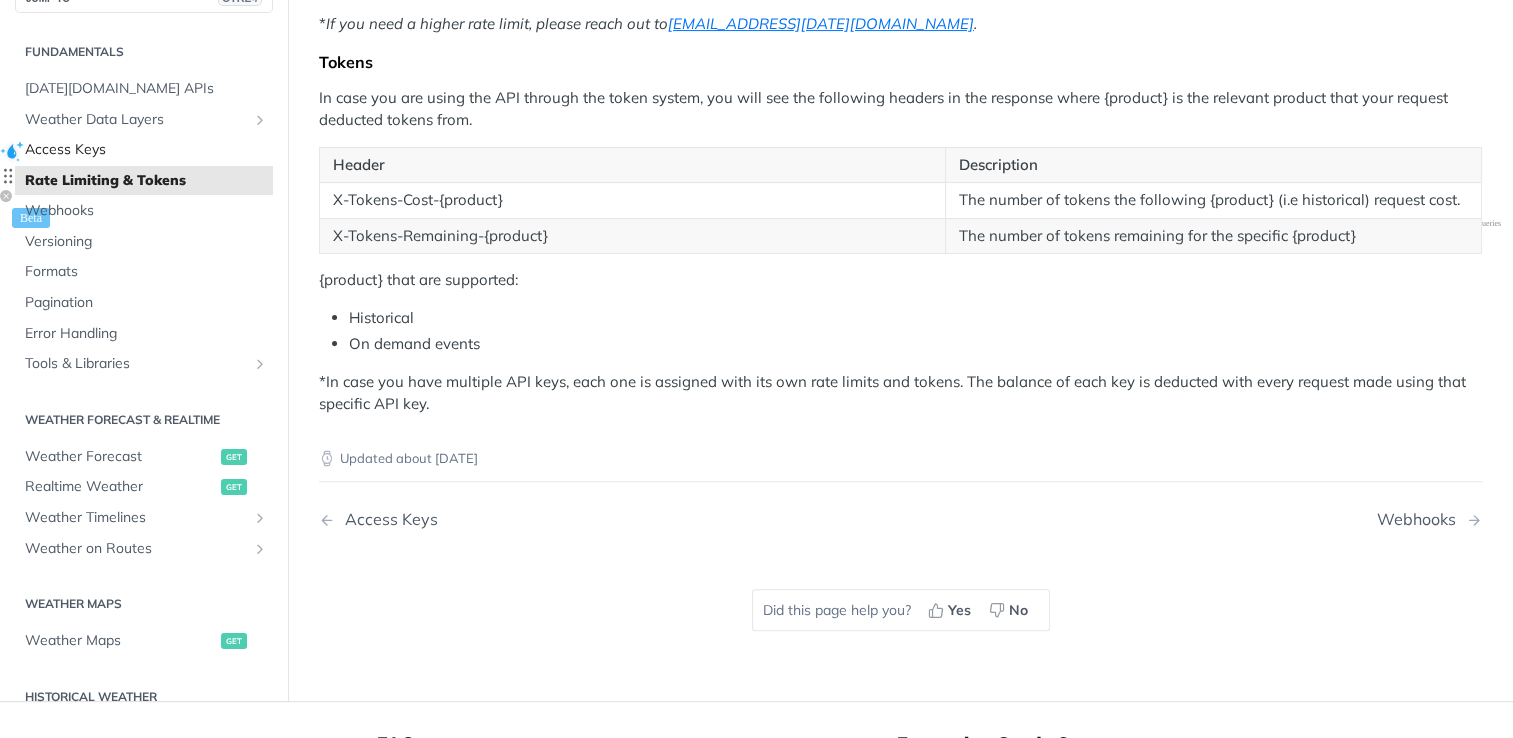 click on "Access Keys" at bounding box center [146, 150] 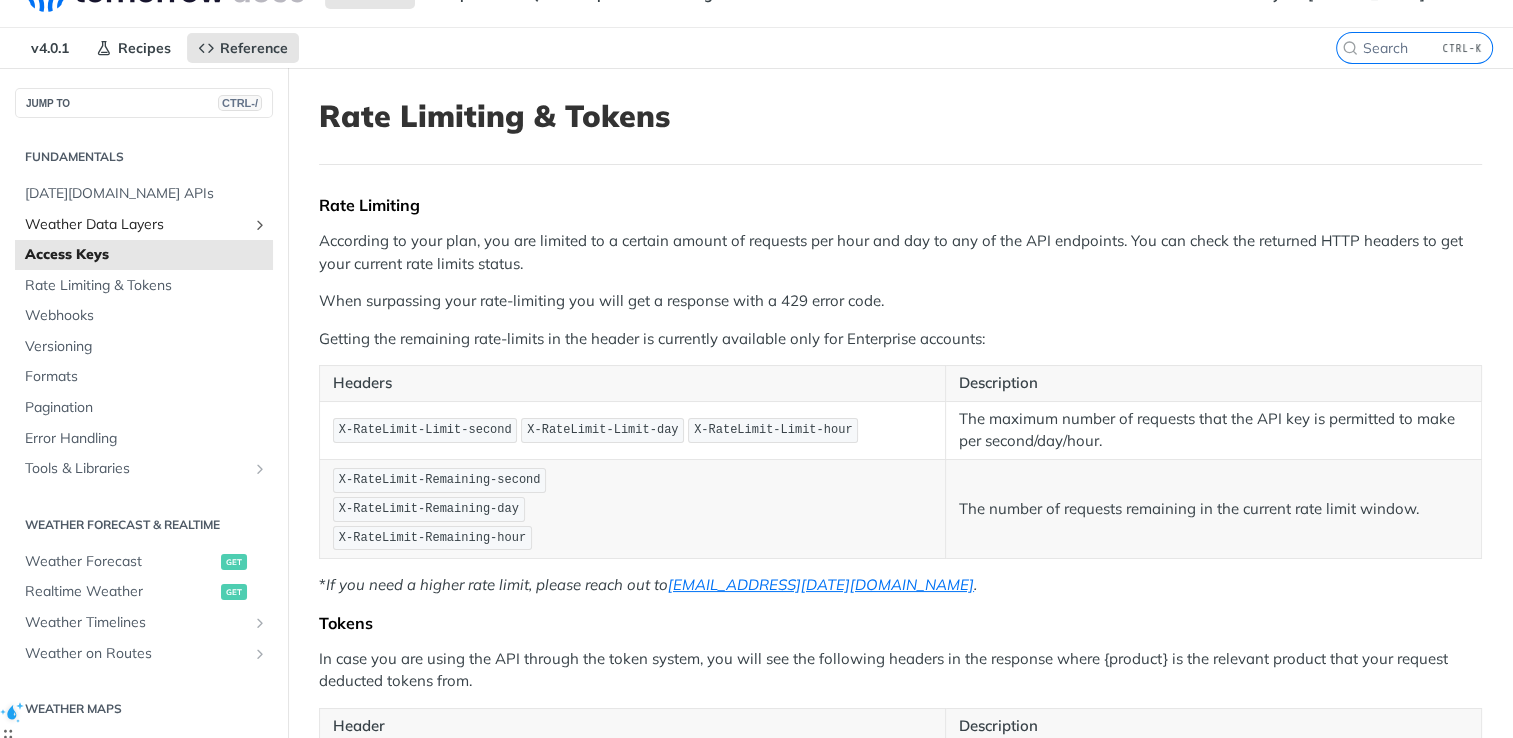 scroll, scrollTop: 0, scrollLeft: 0, axis: both 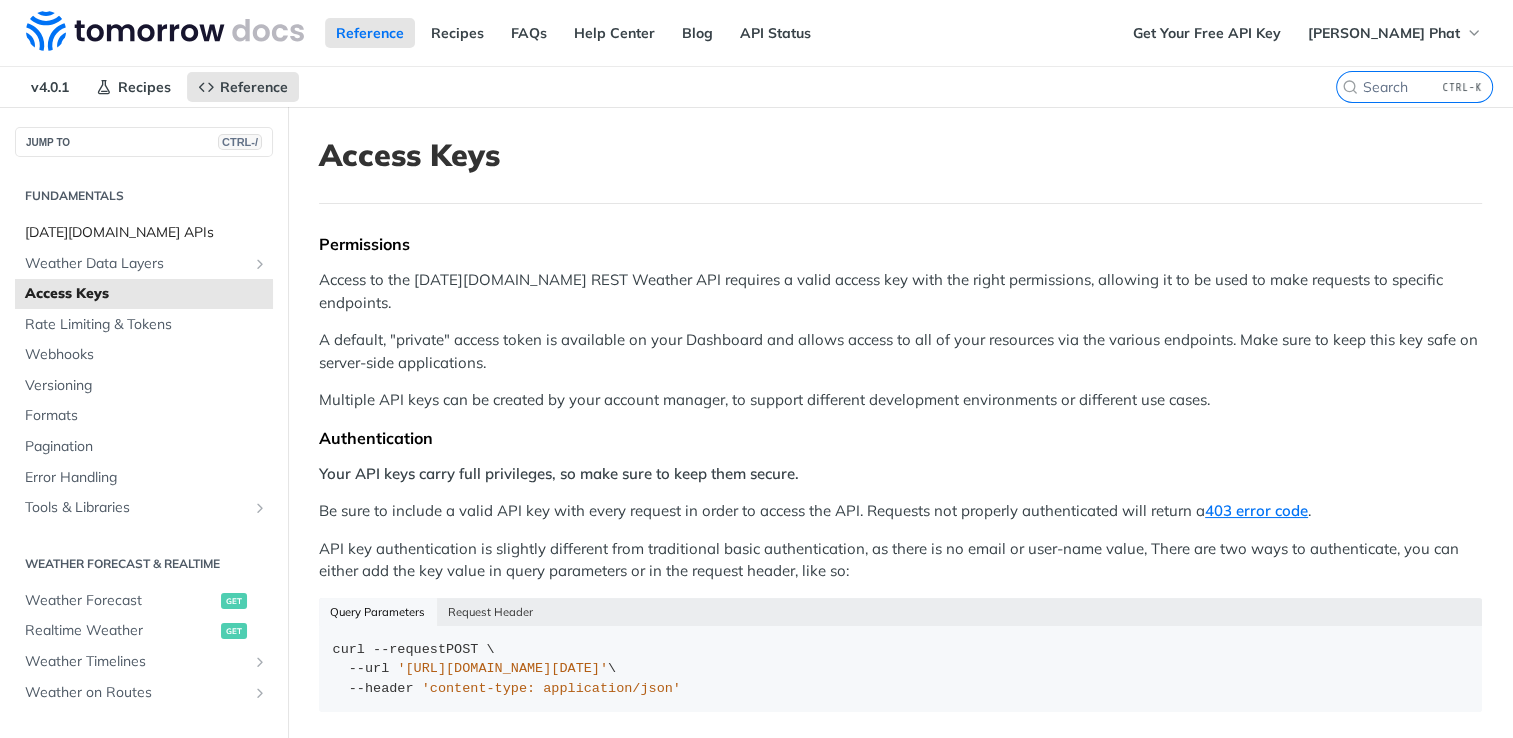 click on "[DATE][DOMAIN_NAME] APIs" at bounding box center [146, 233] 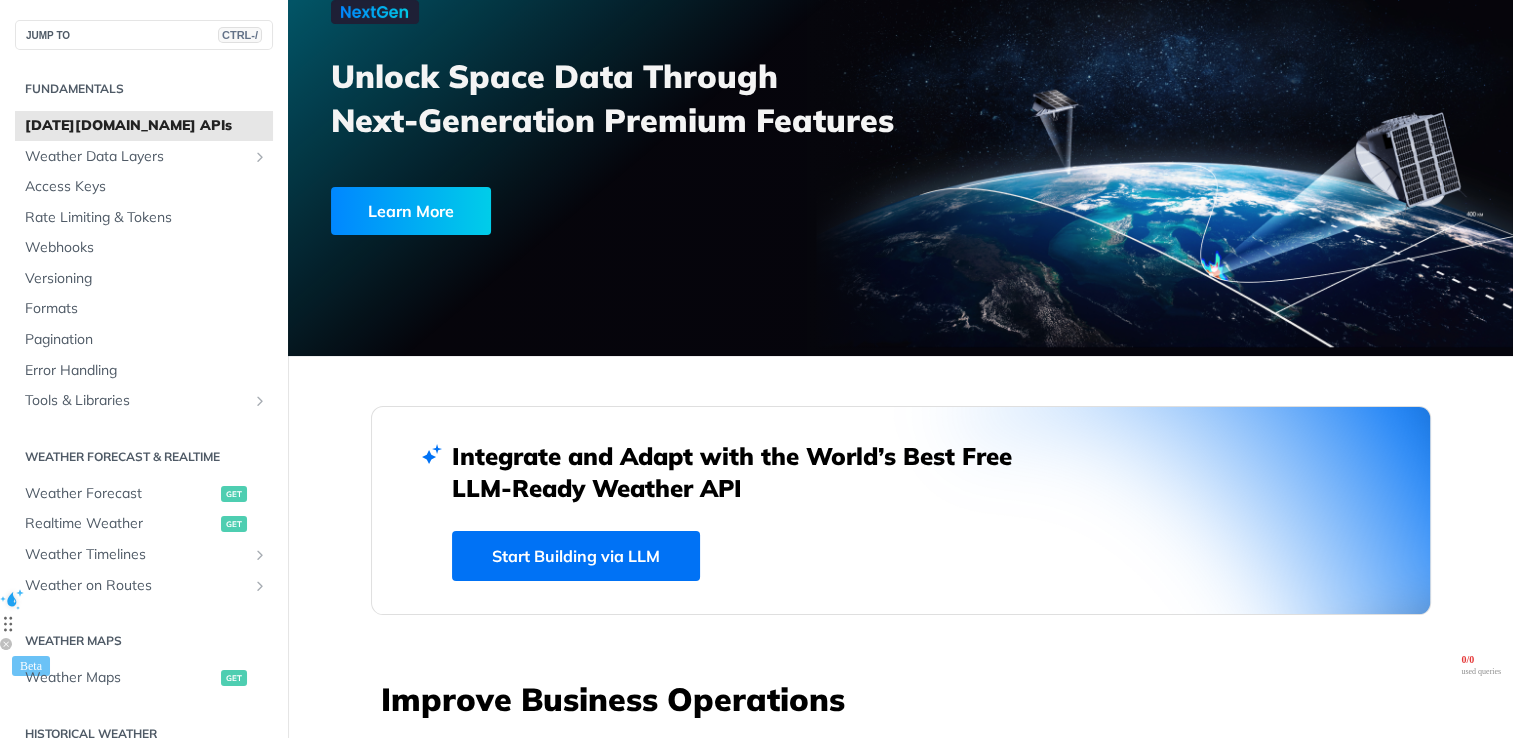 scroll, scrollTop: 200, scrollLeft: 0, axis: vertical 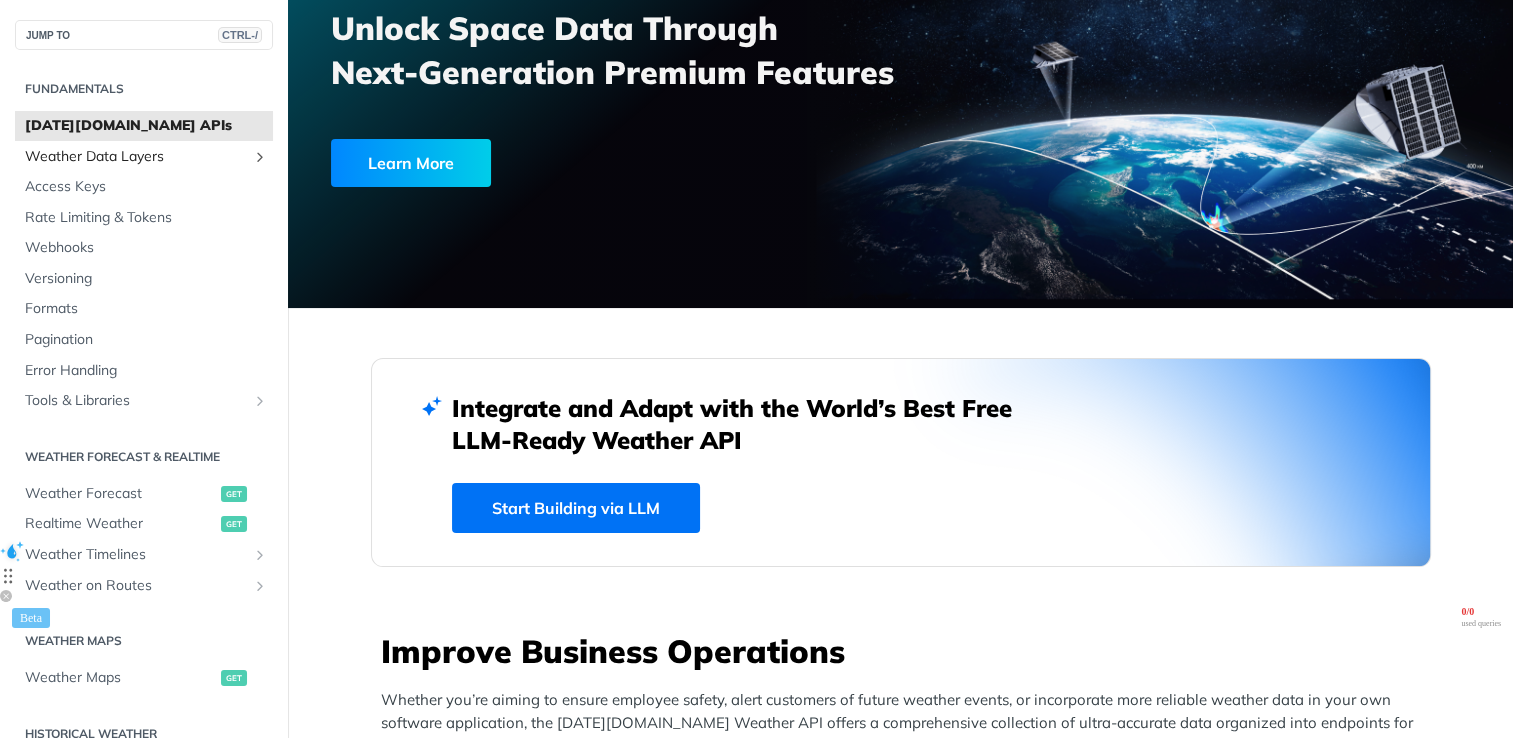 click on "Weather Data Layers" at bounding box center [136, 157] 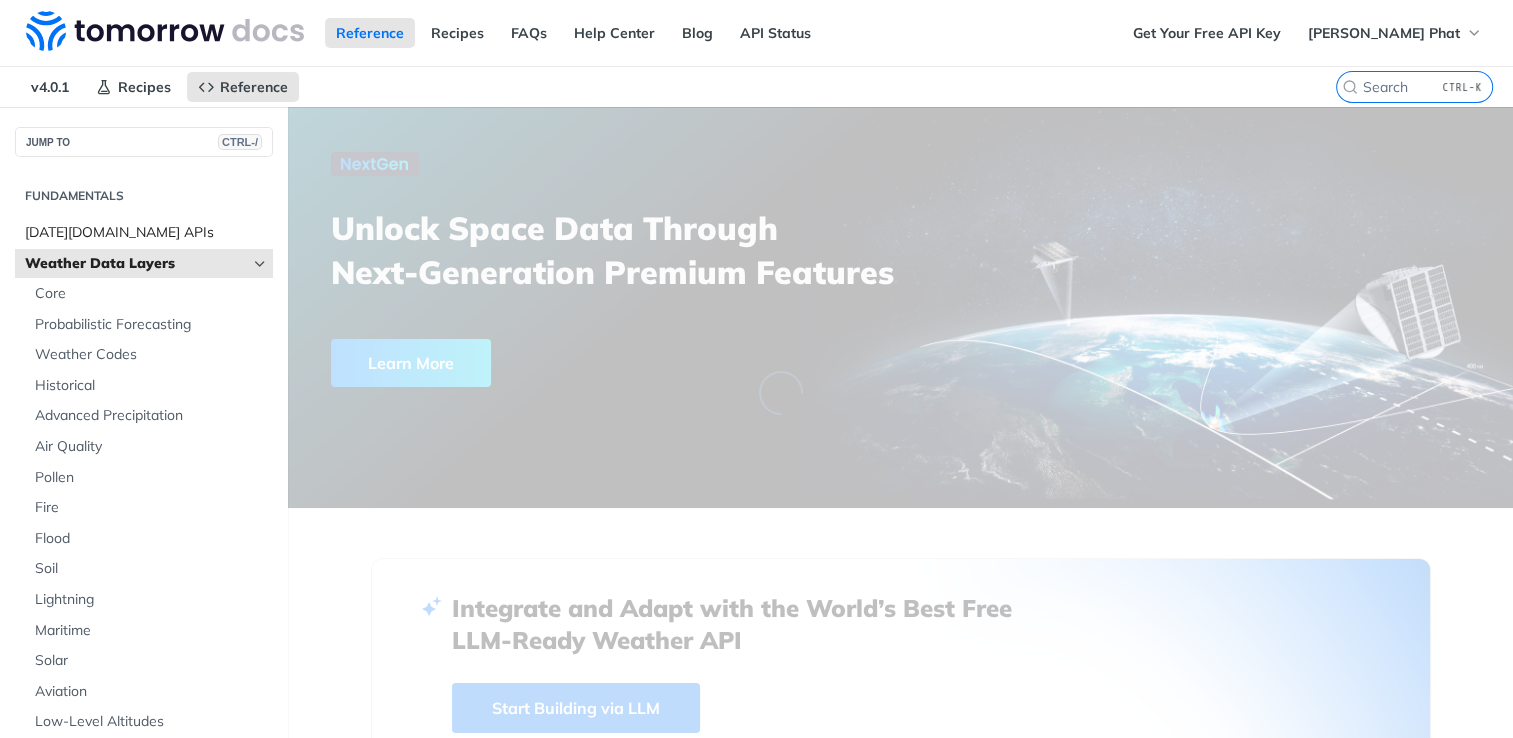scroll, scrollTop: 0, scrollLeft: 0, axis: both 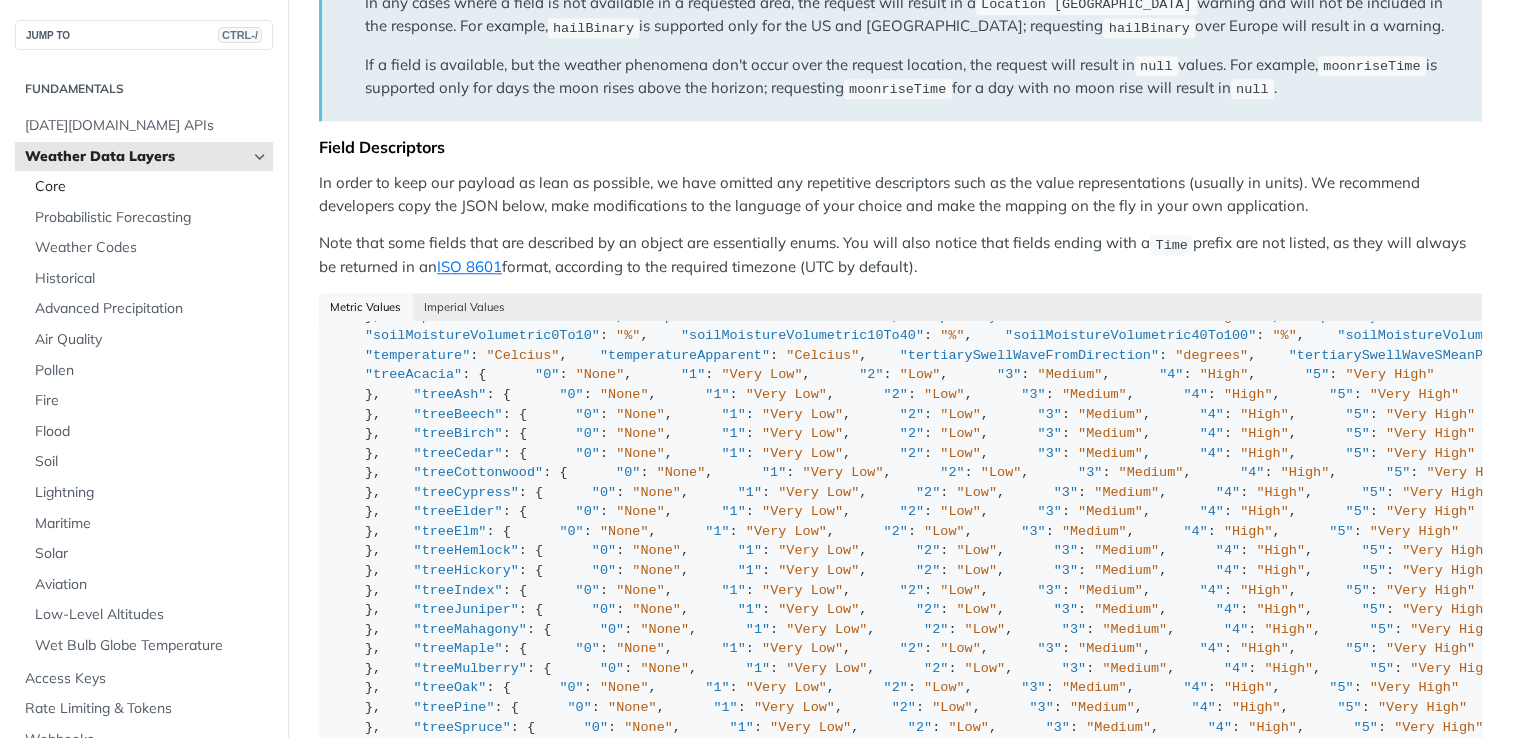 click on "Core" at bounding box center [151, 187] 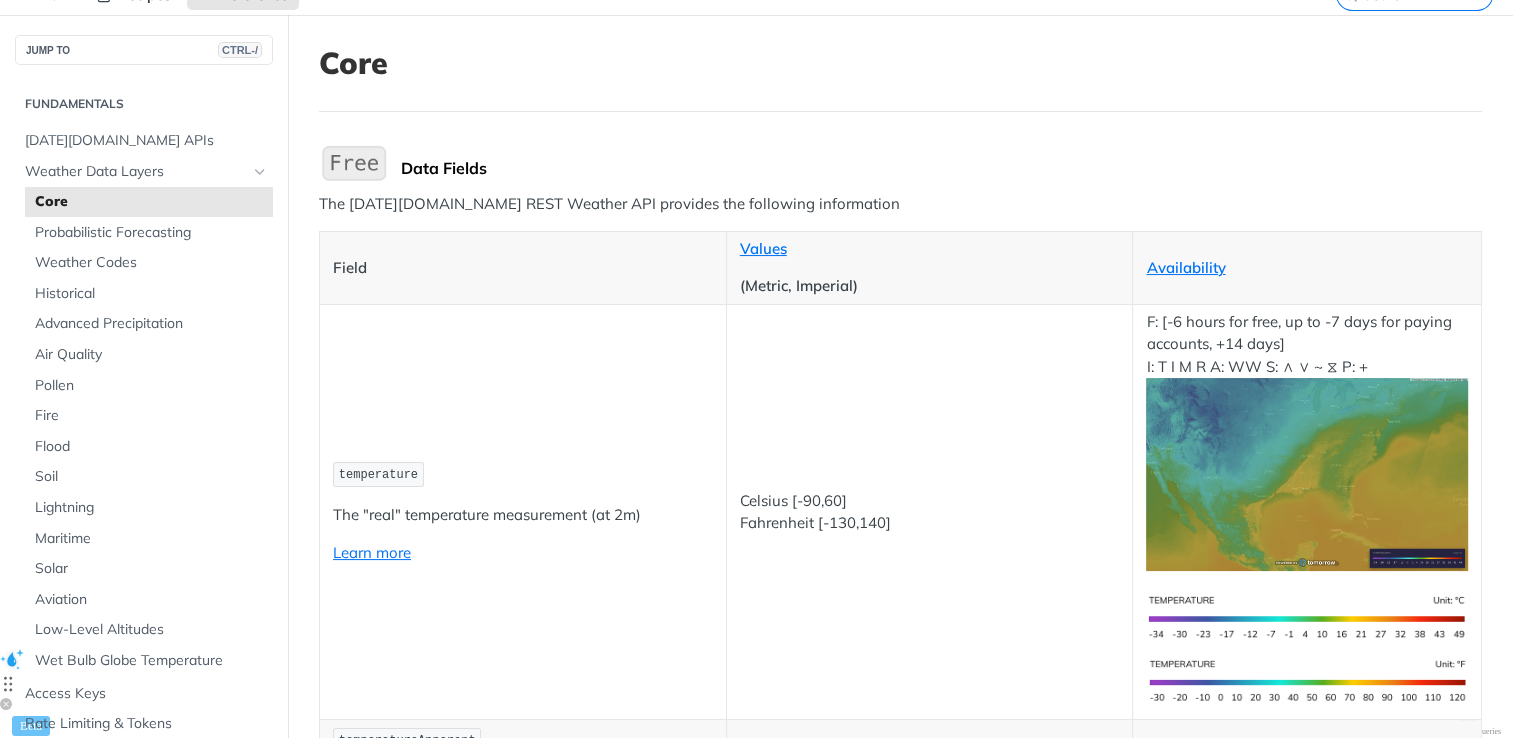 scroll, scrollTop: 100, scrollLeft: 0, axis: vertical 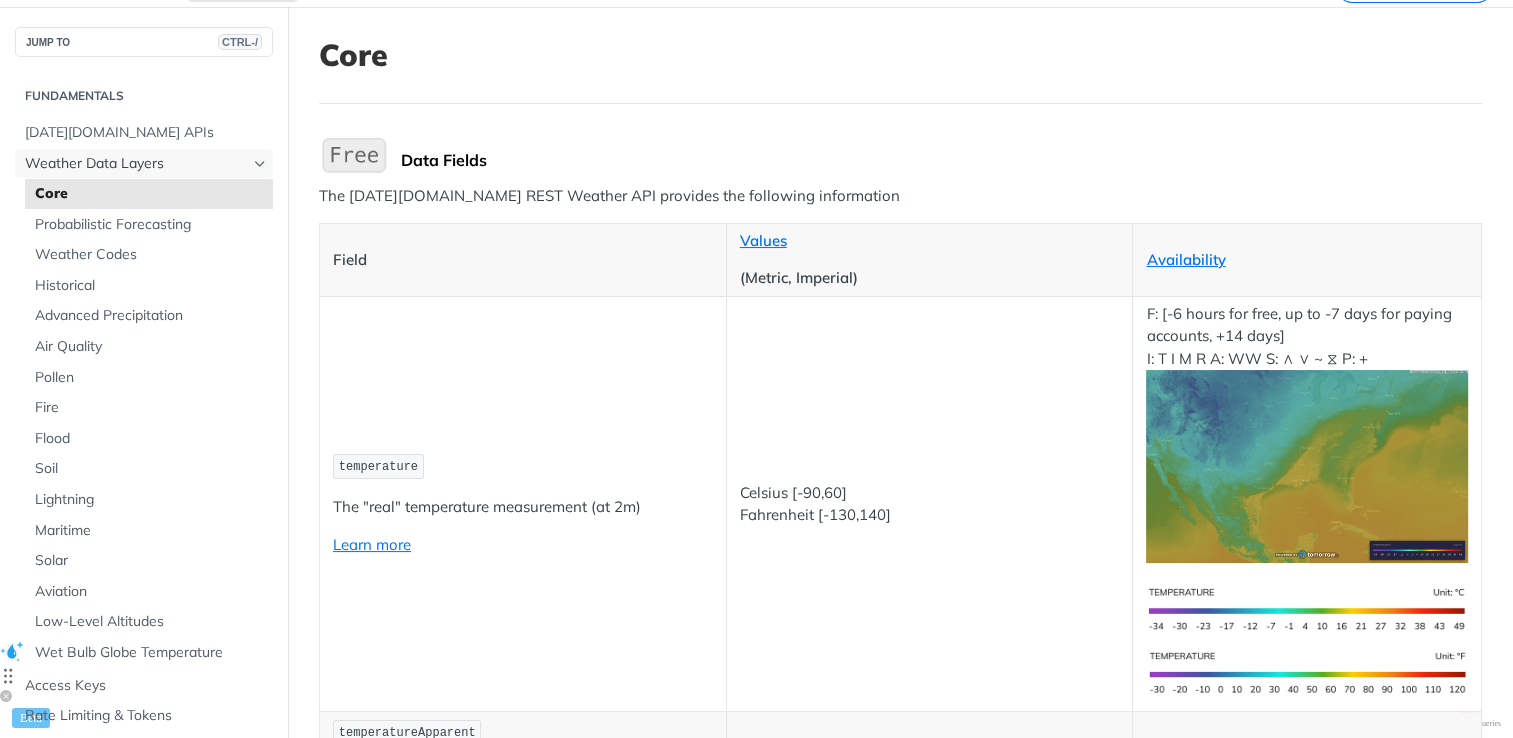 click on "Weather Data Layers" at bounding box center [136, 164] 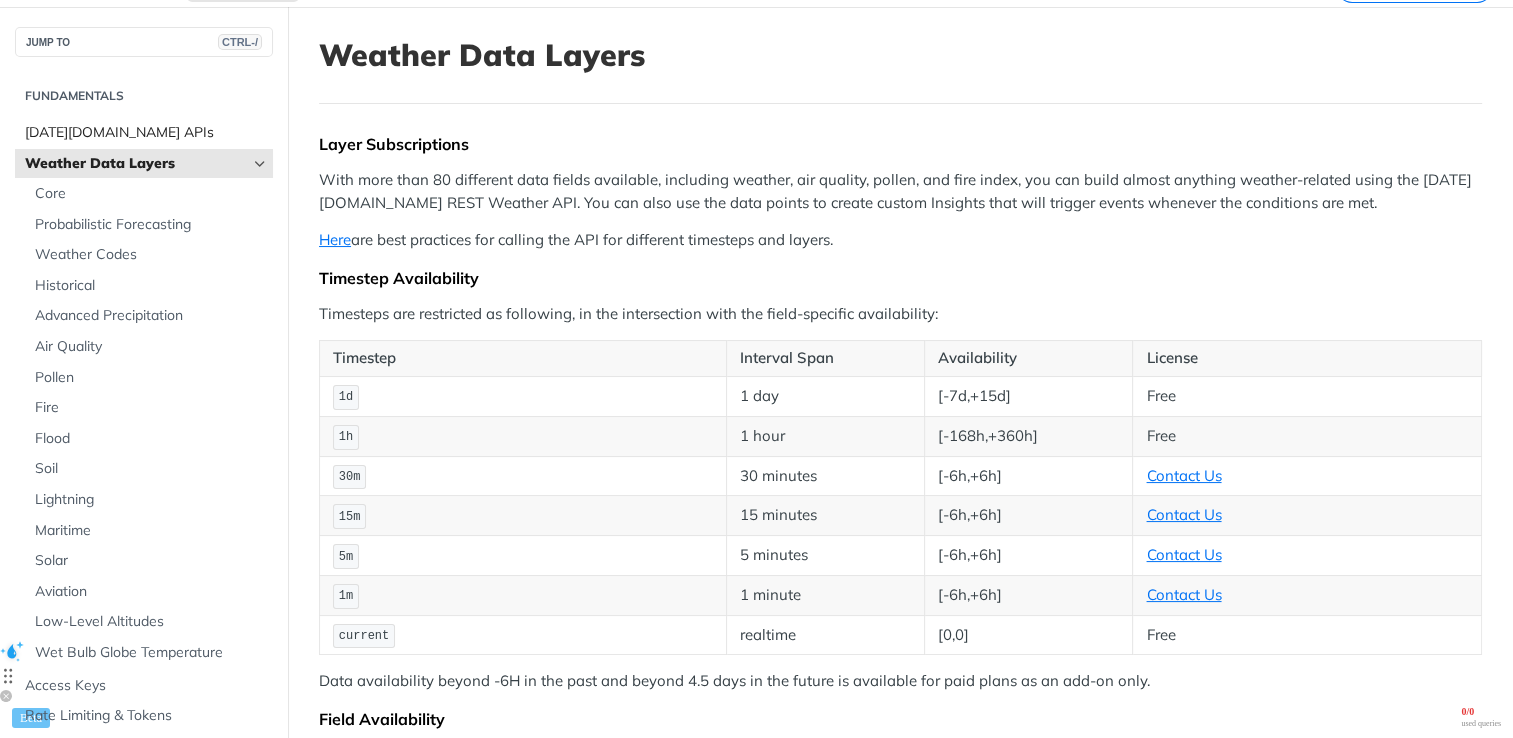 scroll, scrollTop: 0, scrollLeft: 0, axis: both 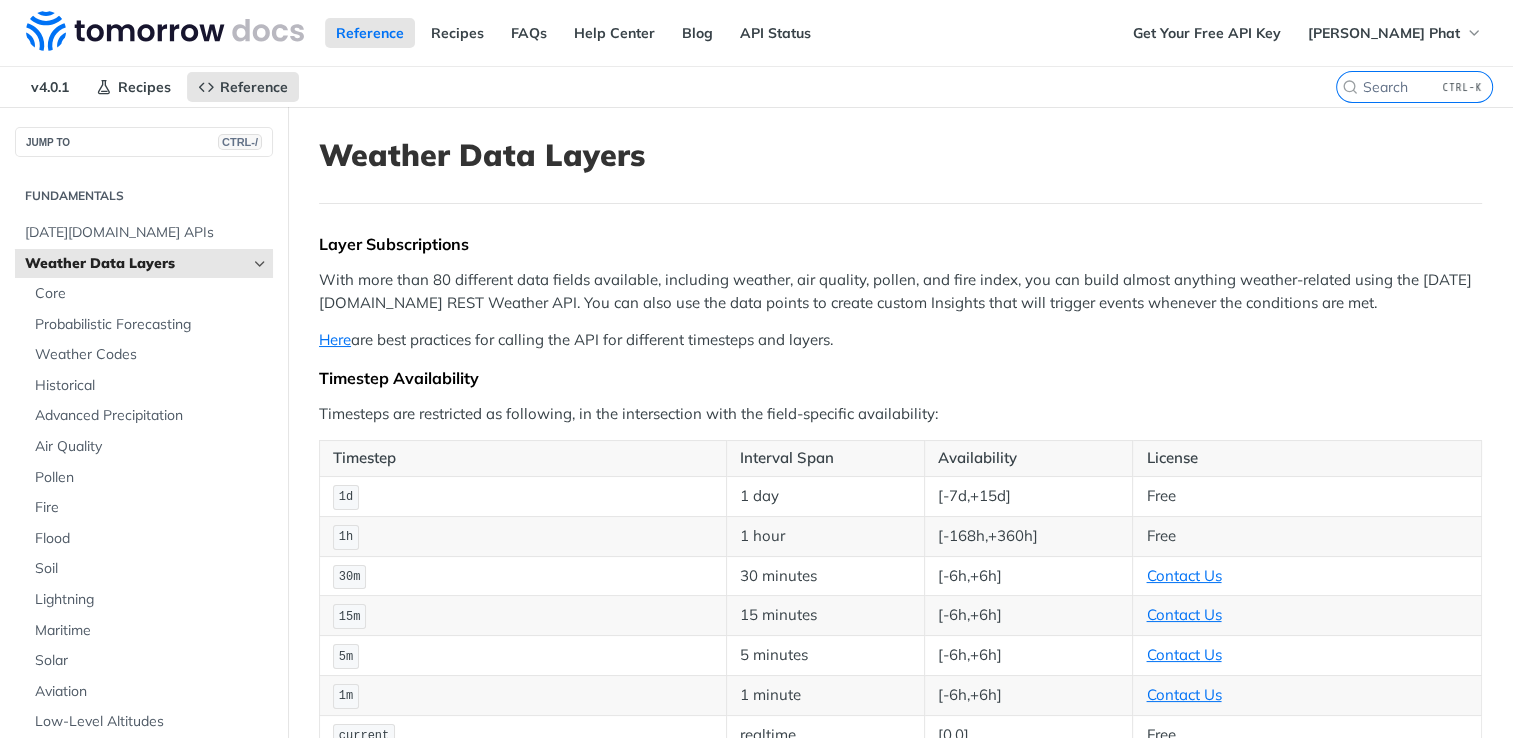 click on "Weather Data Layers" at bounding box center (144, 264) 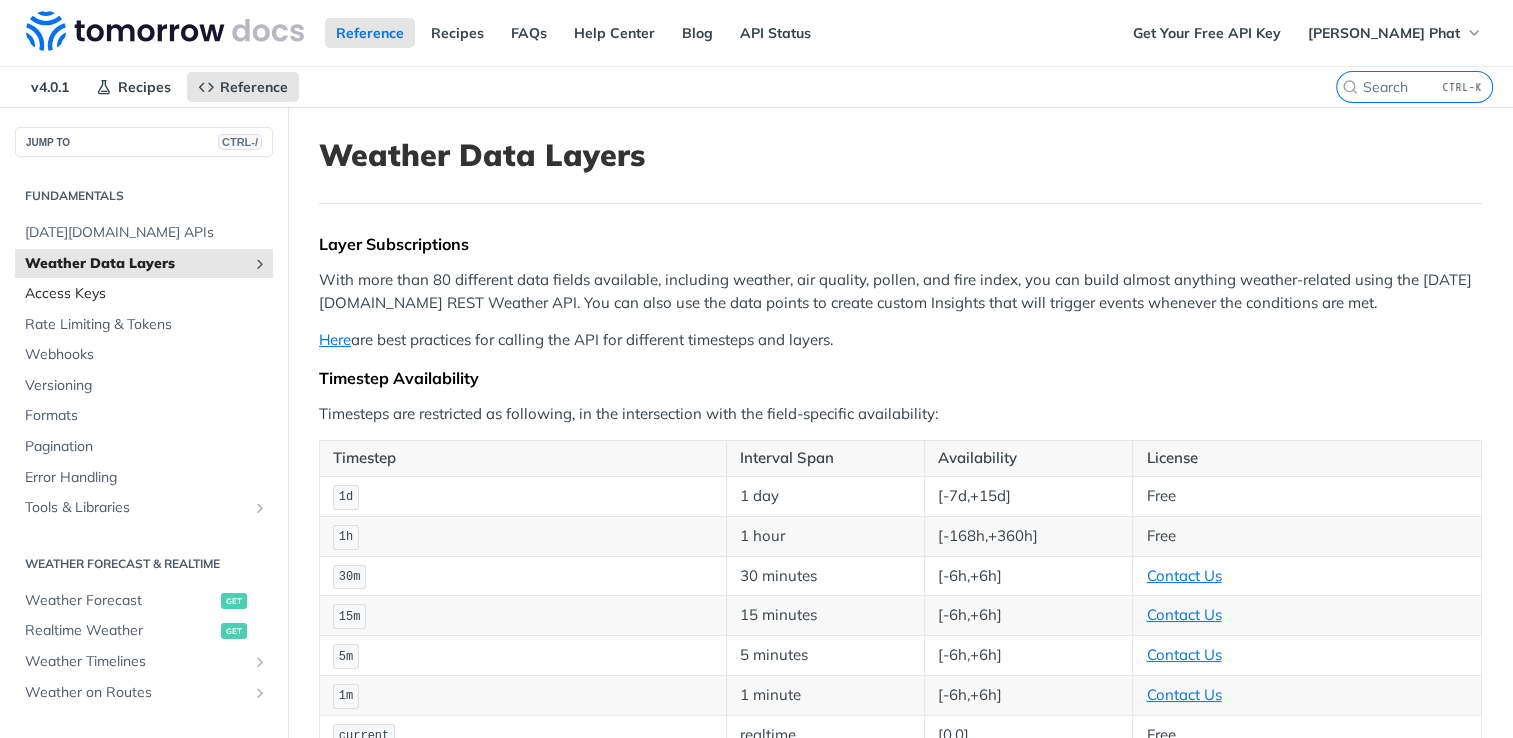 click on "Access Keys" at bounding box center [146, 294] 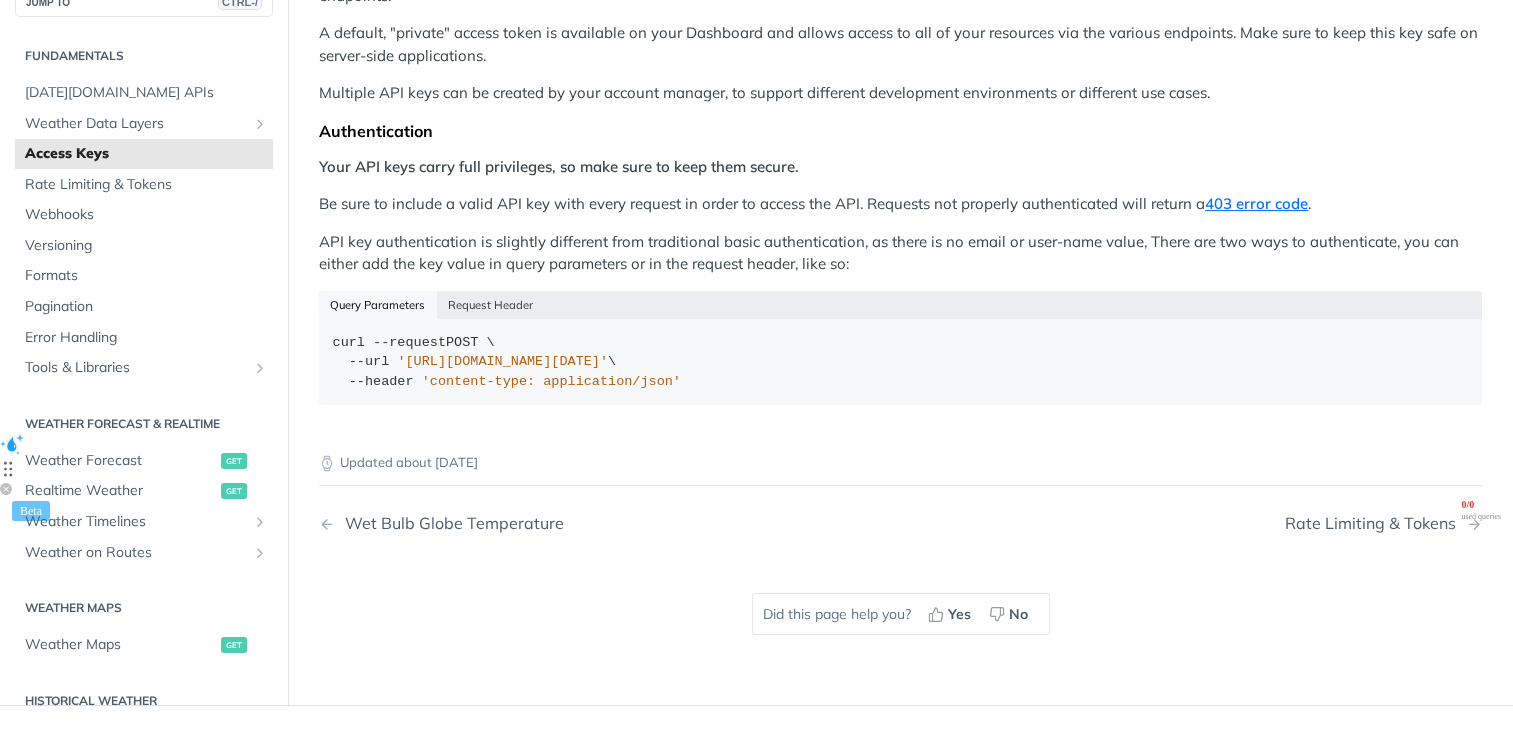 scroll, scrollTop: 300, scrollLeft: 0, axis: vertical 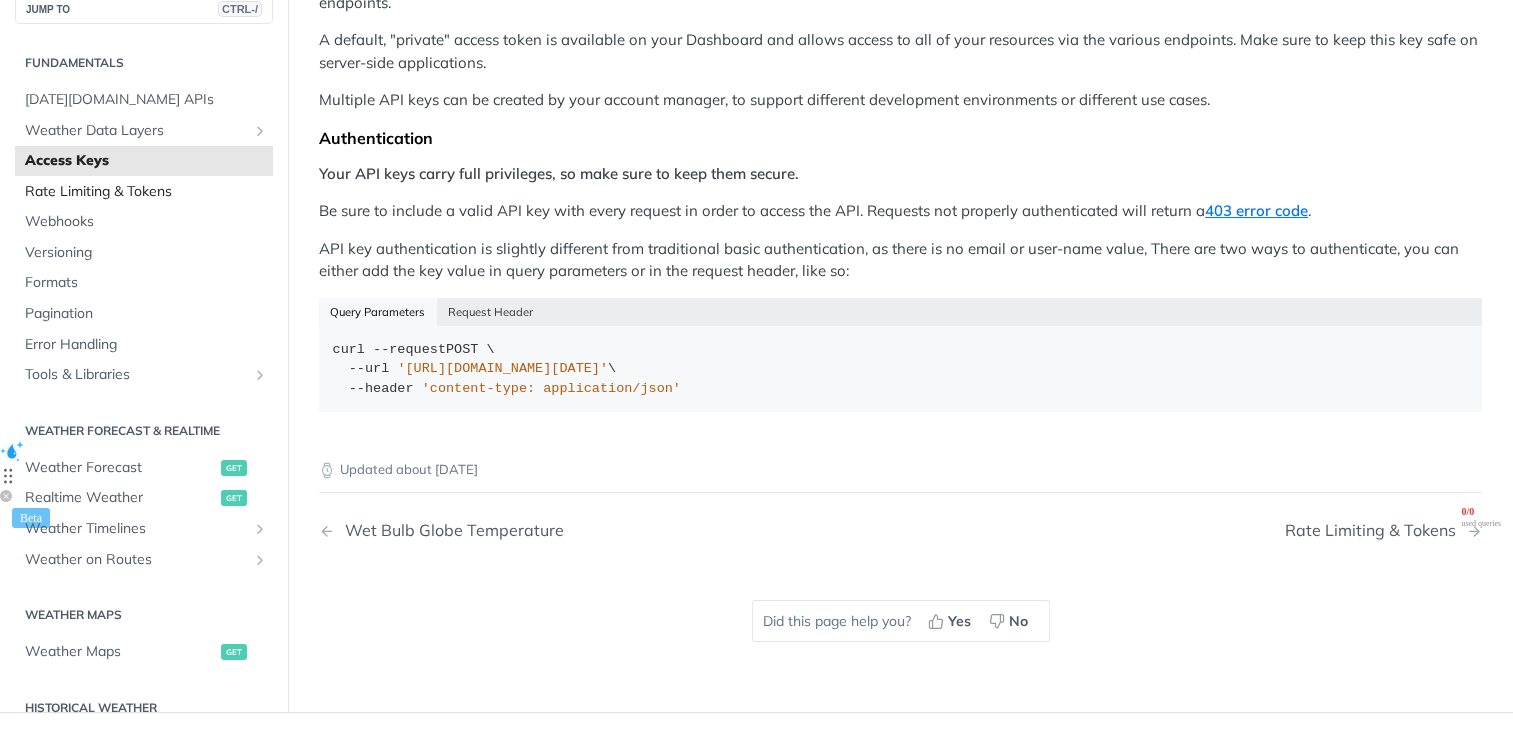 click on "Rate Limiting & Tokens" at bounding box center (144, 192) 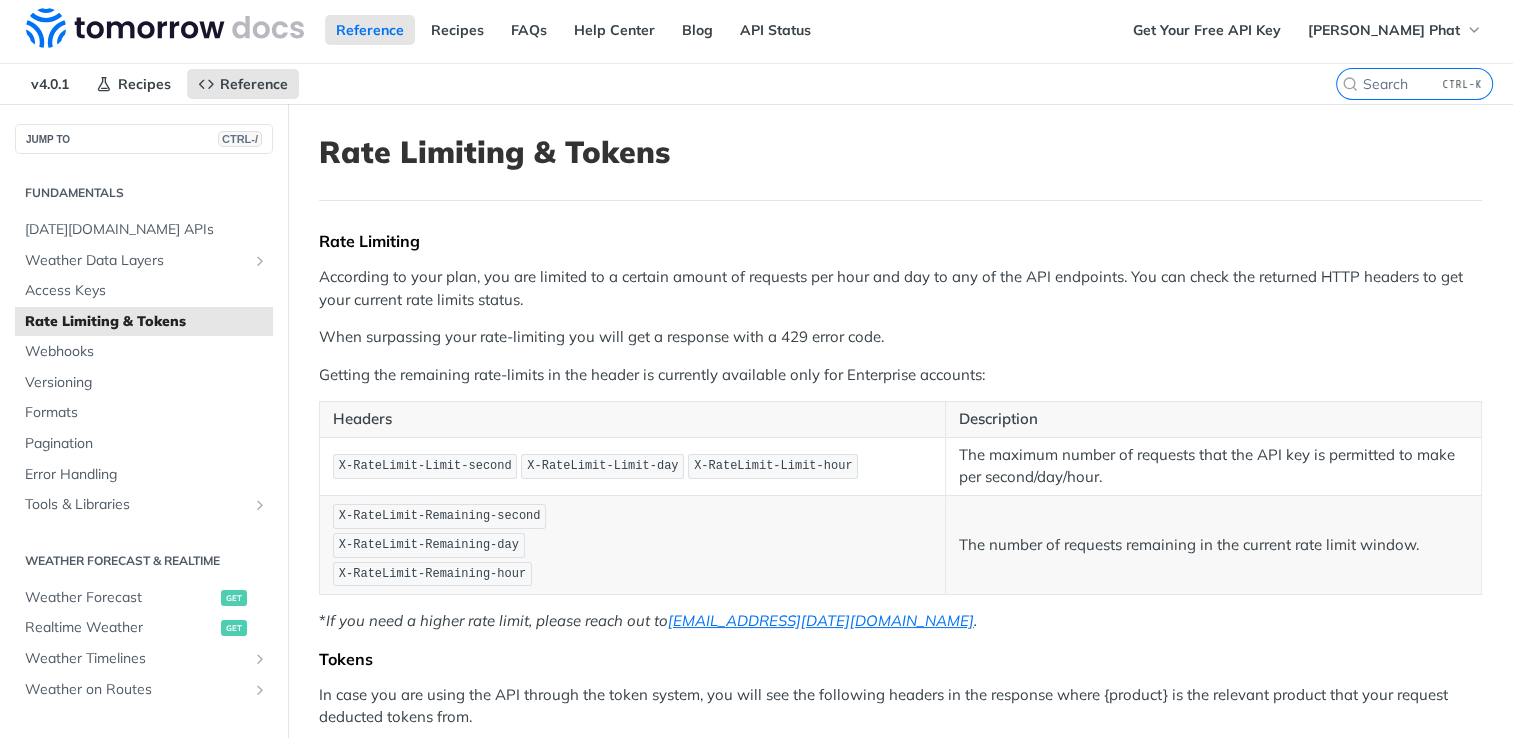 scroll, scrollTop: 0, scrollLeft: 0, axis: both 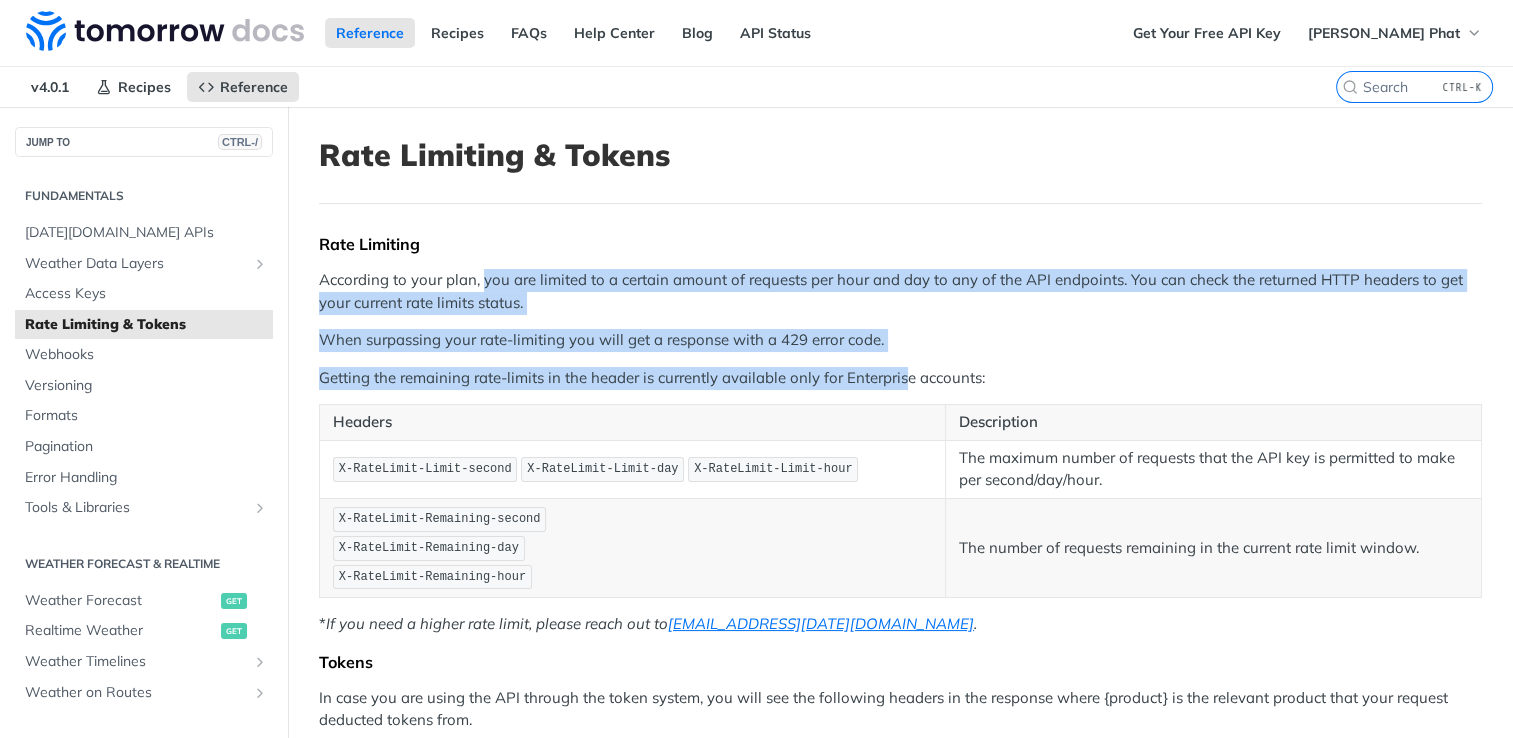 drag, startPoint x: 907, startPoint y: 352, endPoint x: 484, endPoint y: 276, distance: 429.7732 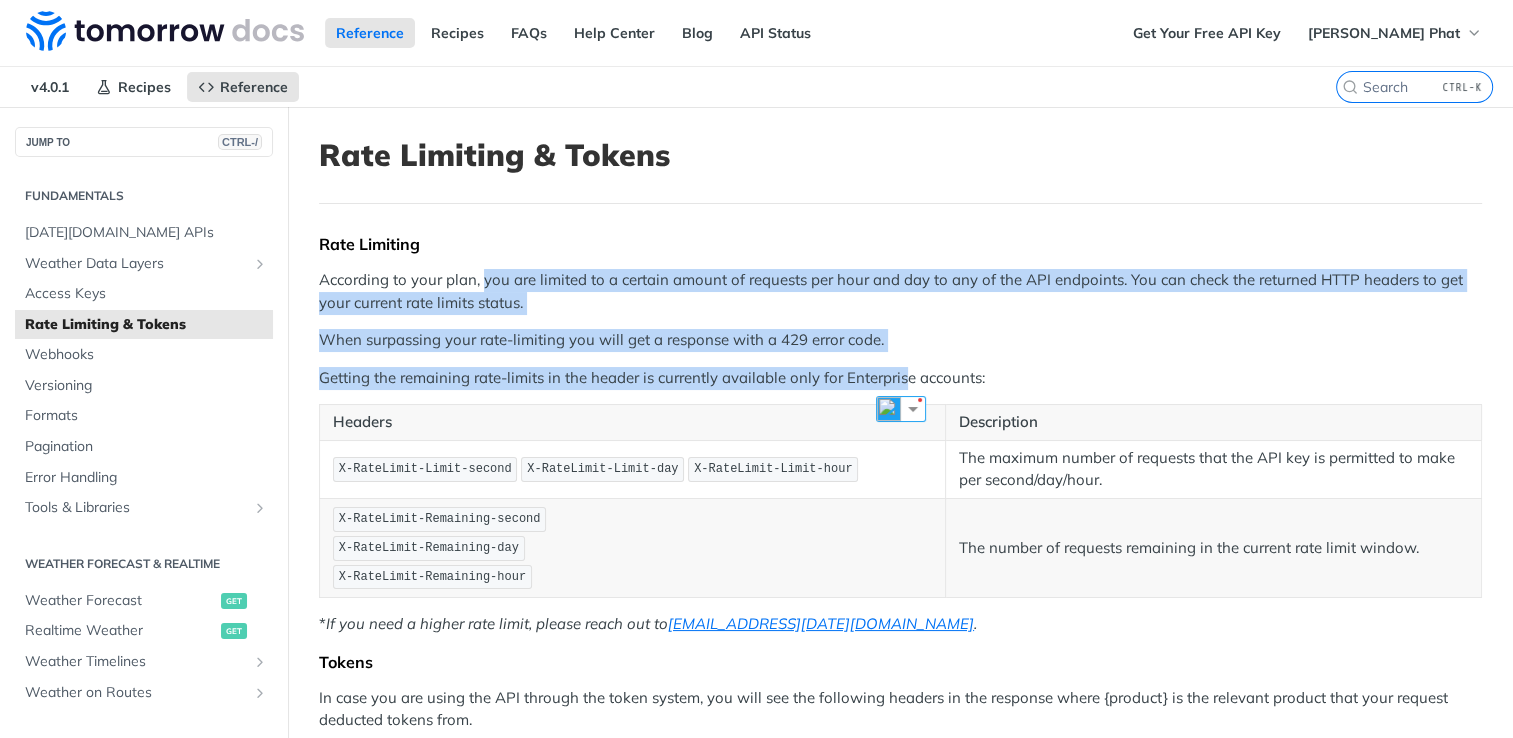 drag, startPoint x: 484, startPoint y: 276, endPoint x: 811, endPoint y: 352, distance: 335.71567 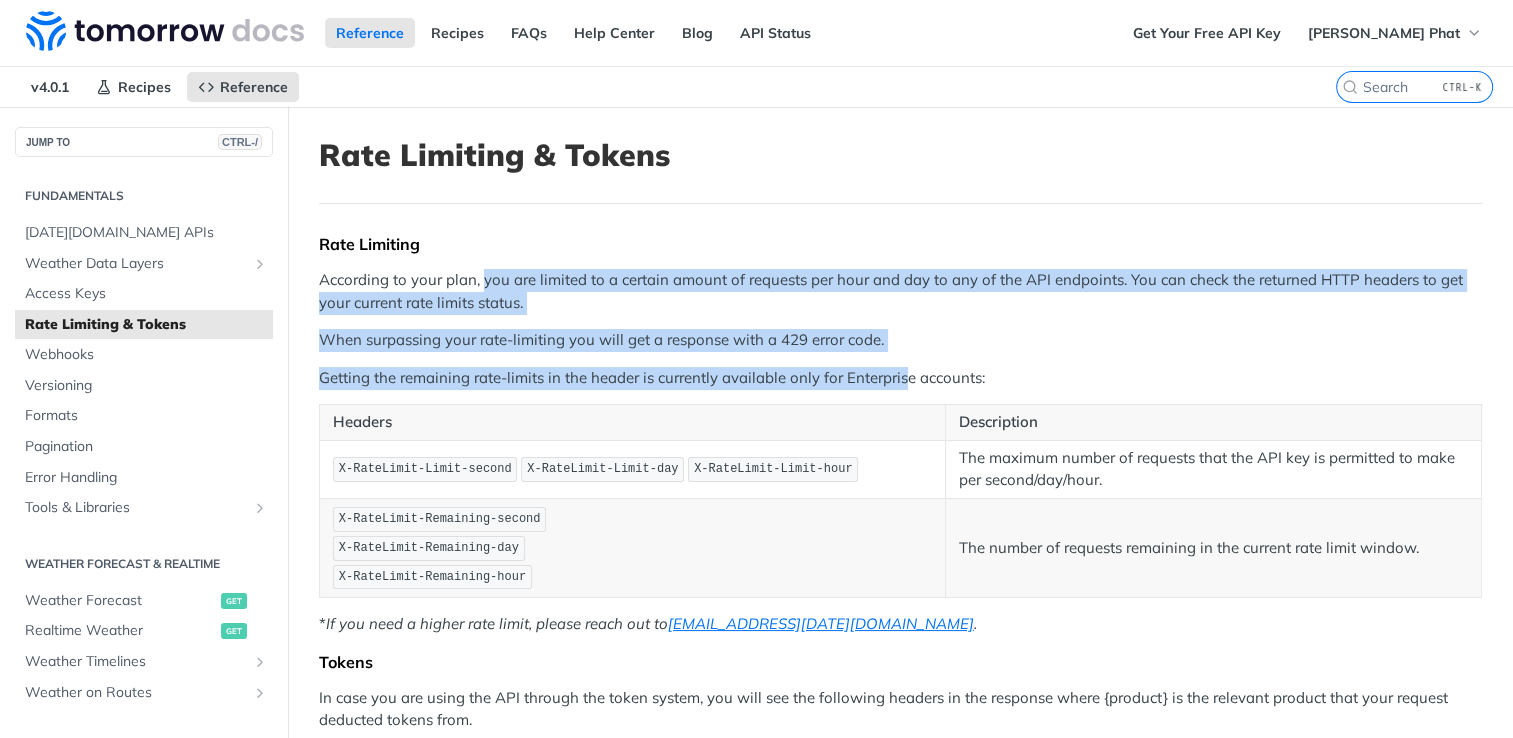 click on "When surpassing your rate-limiting you will get a response with a 429 error code." at bounding box center (900, 340) 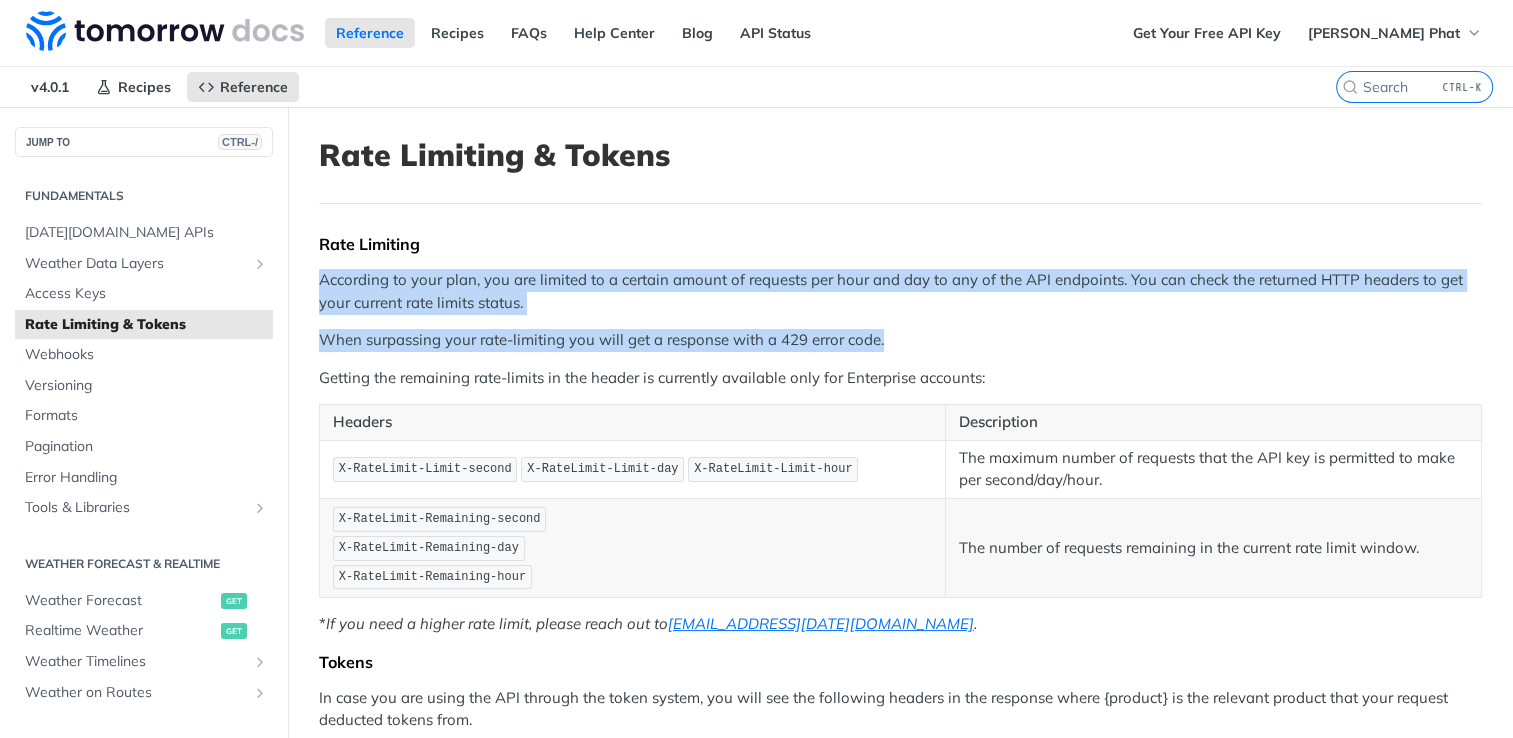 drag, startPoint x: 910, startPoint y: 342, endPoint x: 312, endPoint y: 272, distance: 602.08307 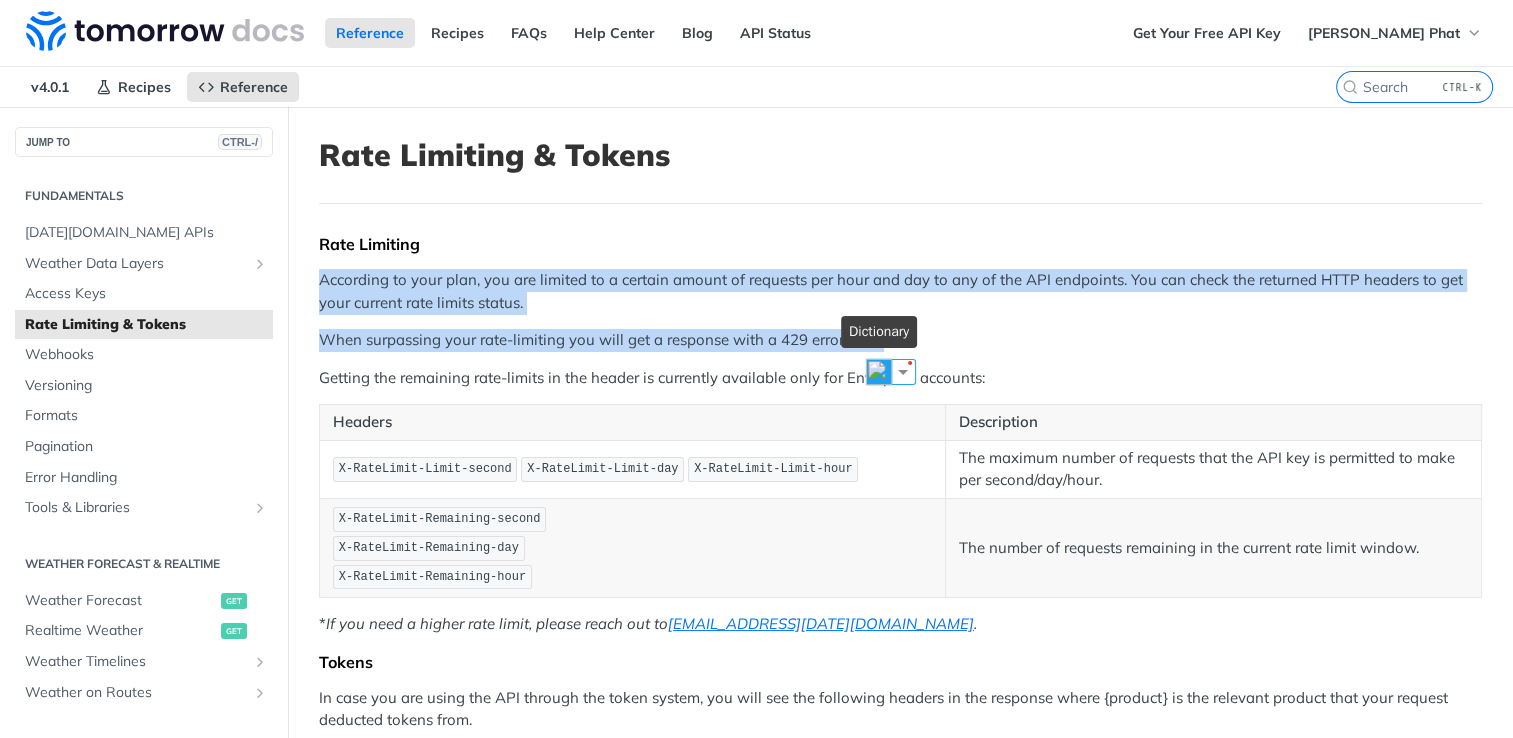 click at bounding box center [879, 372] 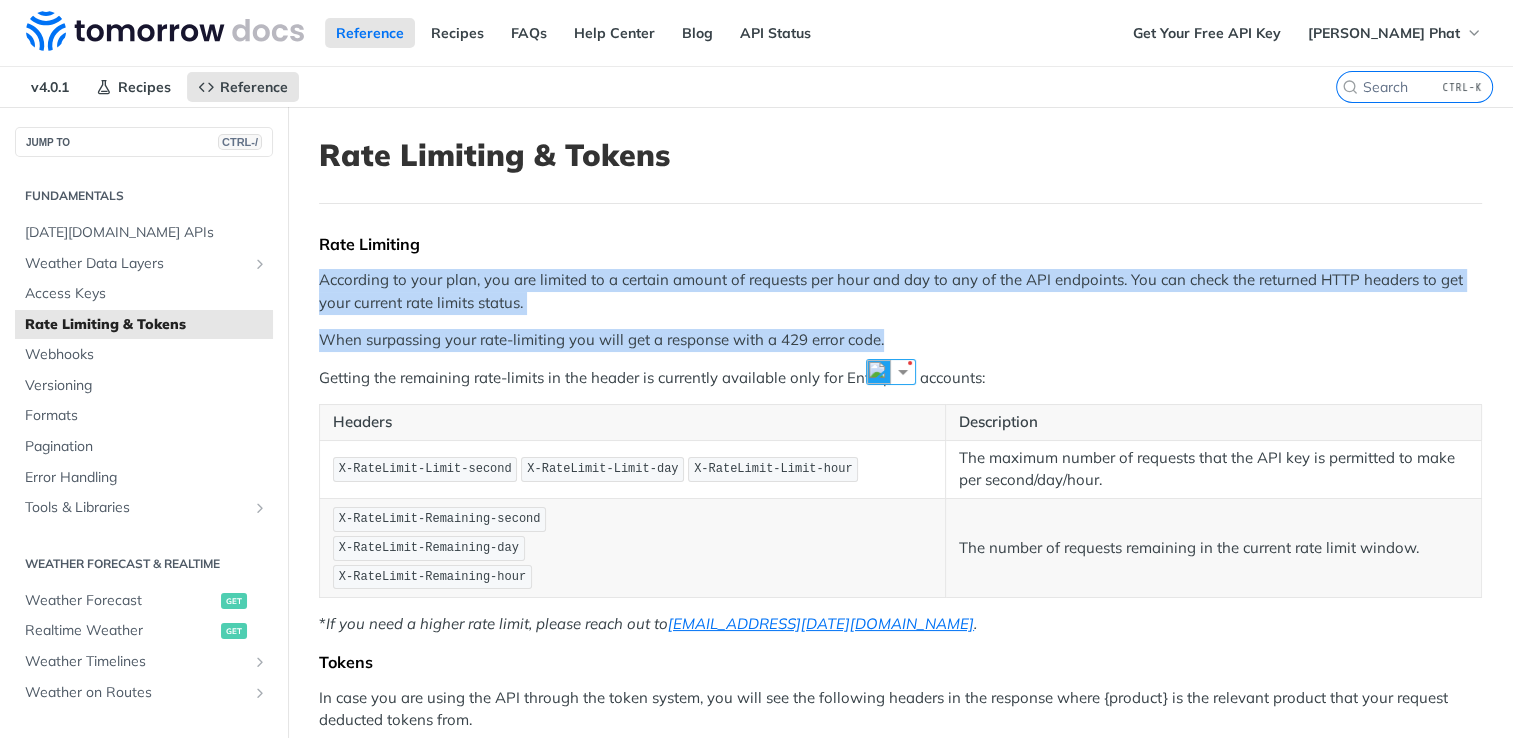copy on "According to your plan, you are limited to a certain amount of requests per hour and day to any of the API endpoints. You can check the returned HTTP headers to get your current rate limits status.
When surpassing your rate-limiting you will get a response with a 429 error code." 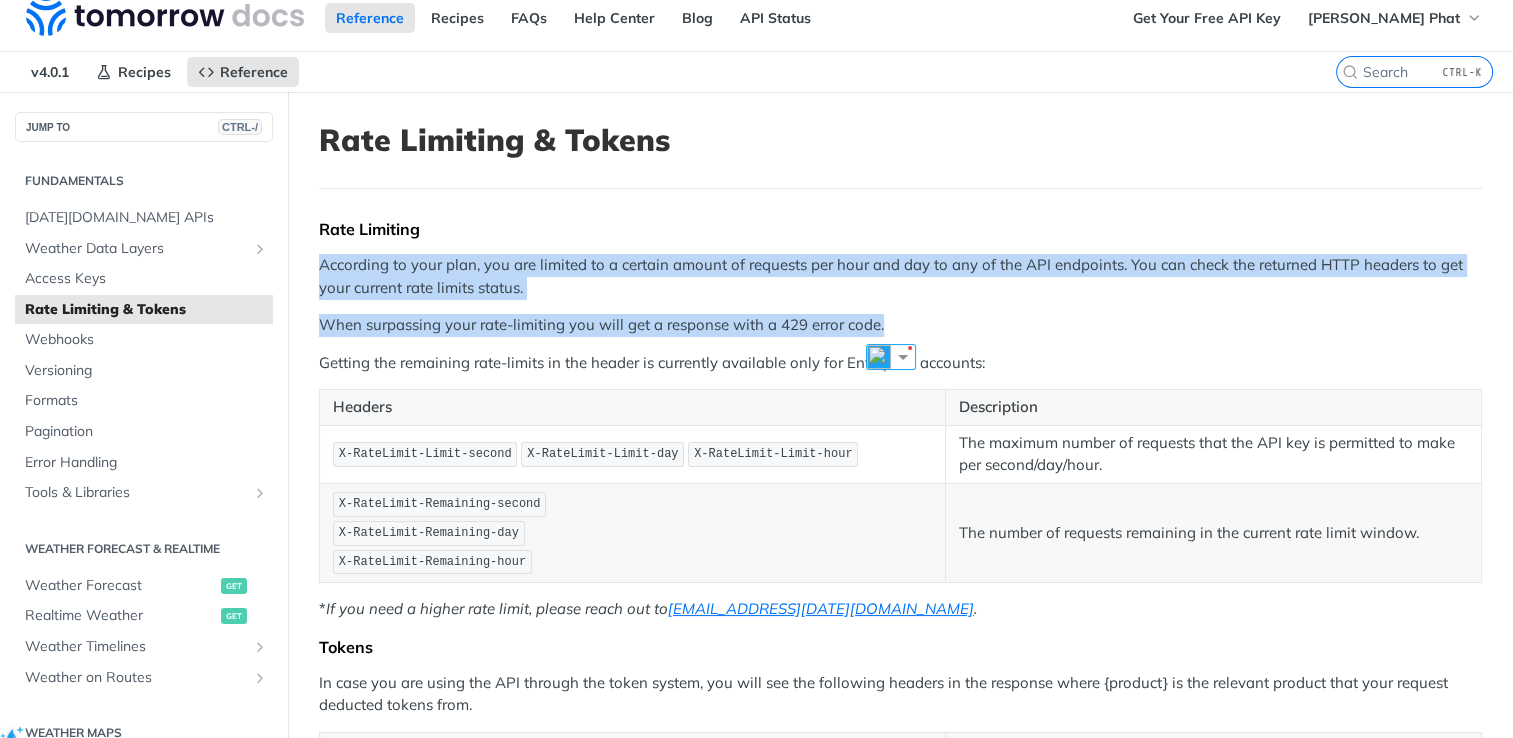scroll, scrollTop: 0, scrollLeft: 0, axis: both 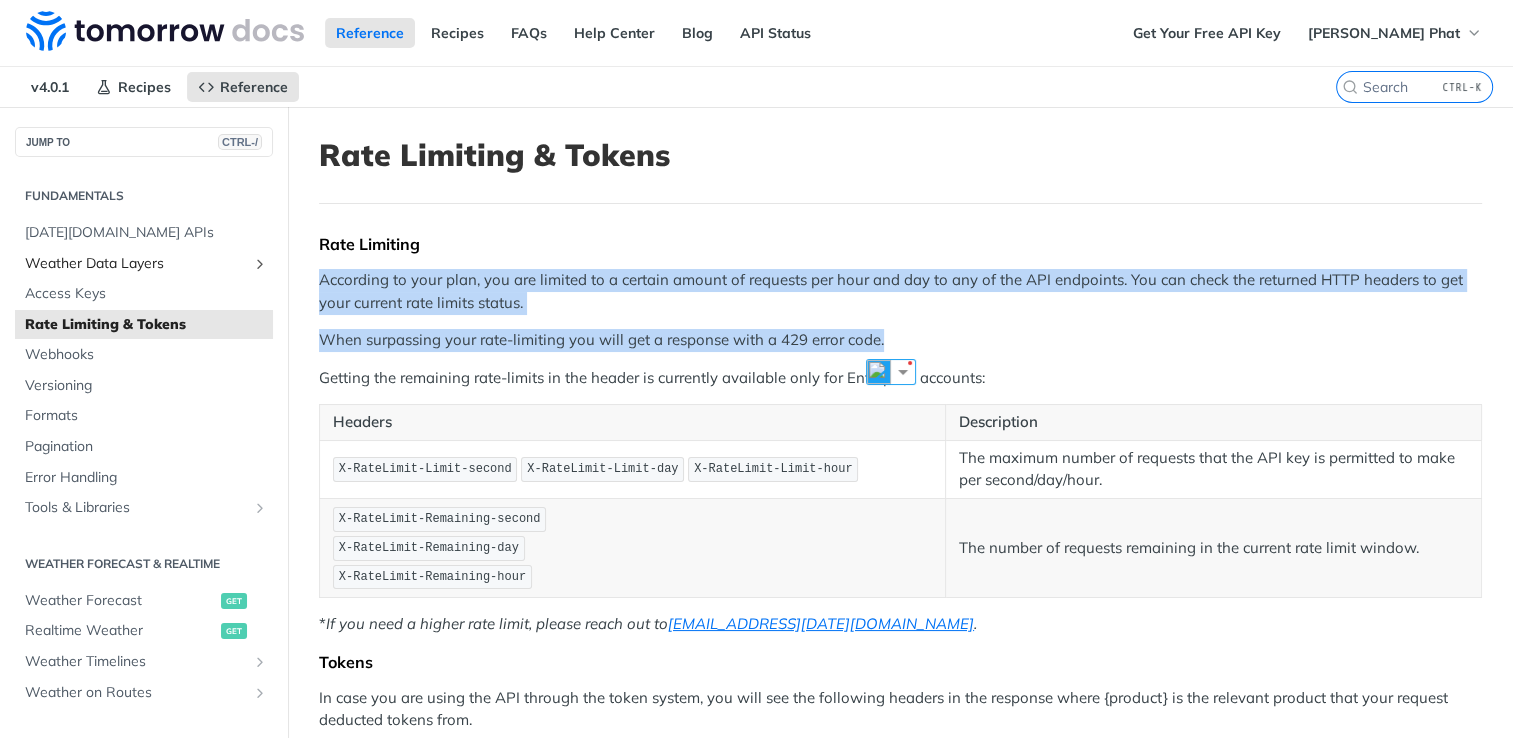 click on "Weather Data Layers" at bounding box center [136, 264] 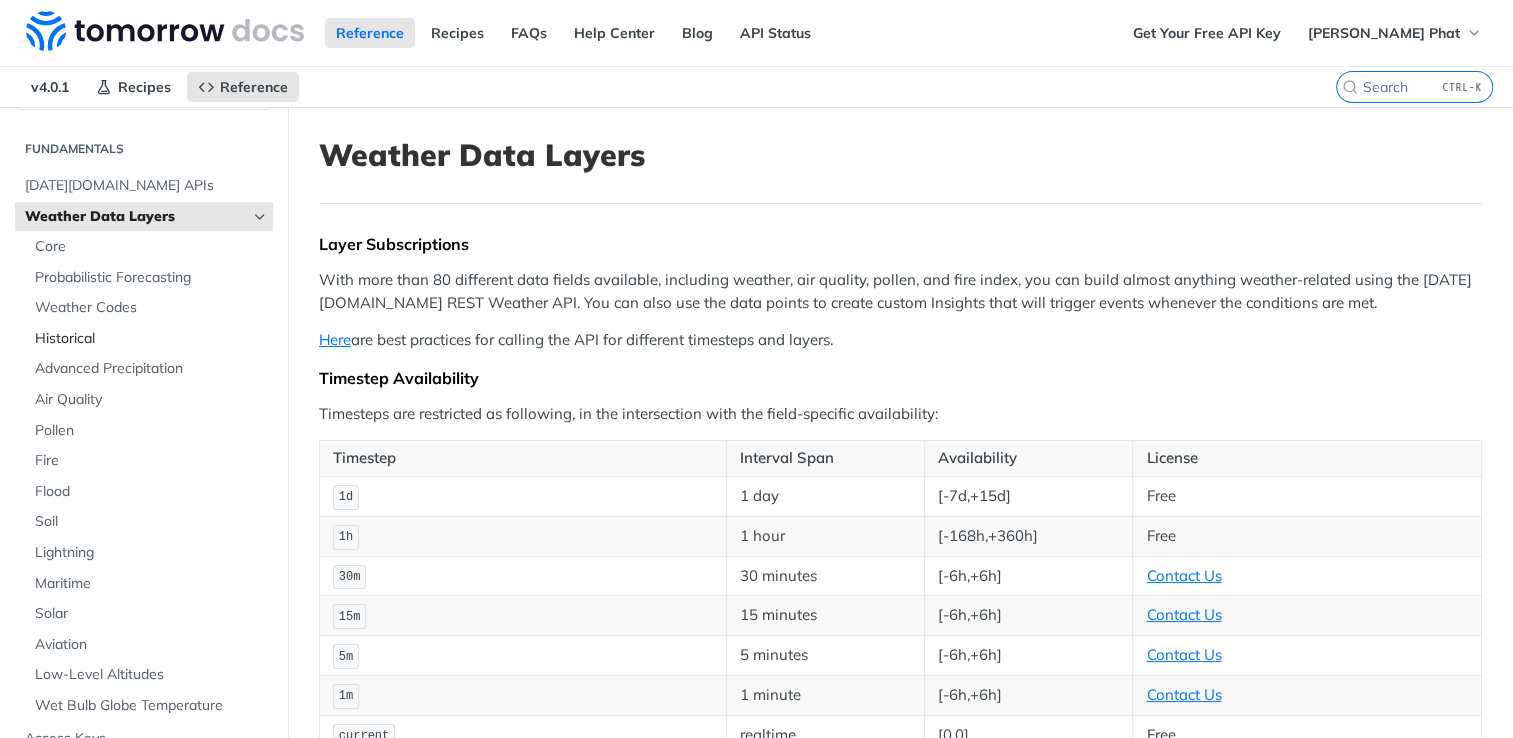 scroll, scrollTop: 0, scrollLeft: 0, axis: both 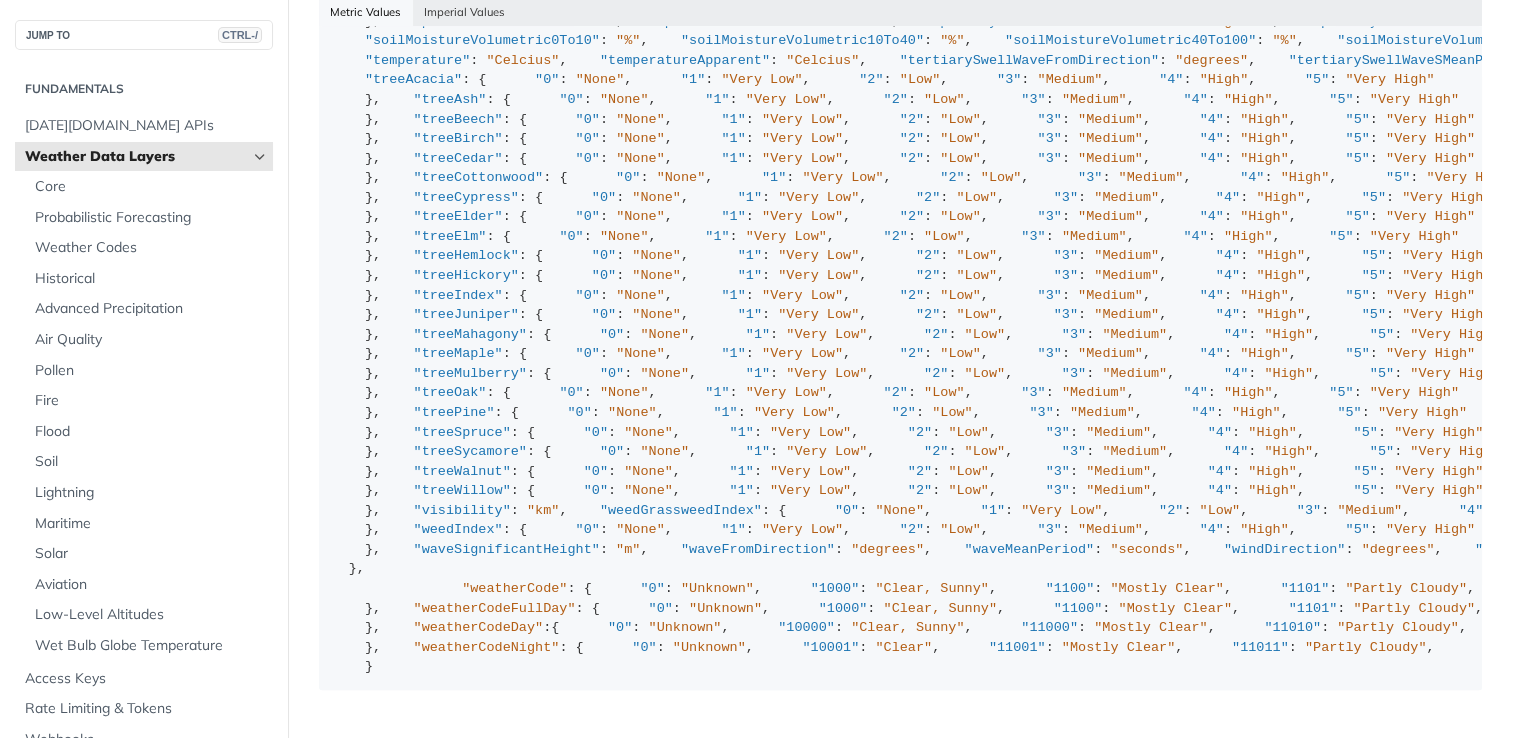 click on "Weather Data Layers" at bounding box center [144, 157] 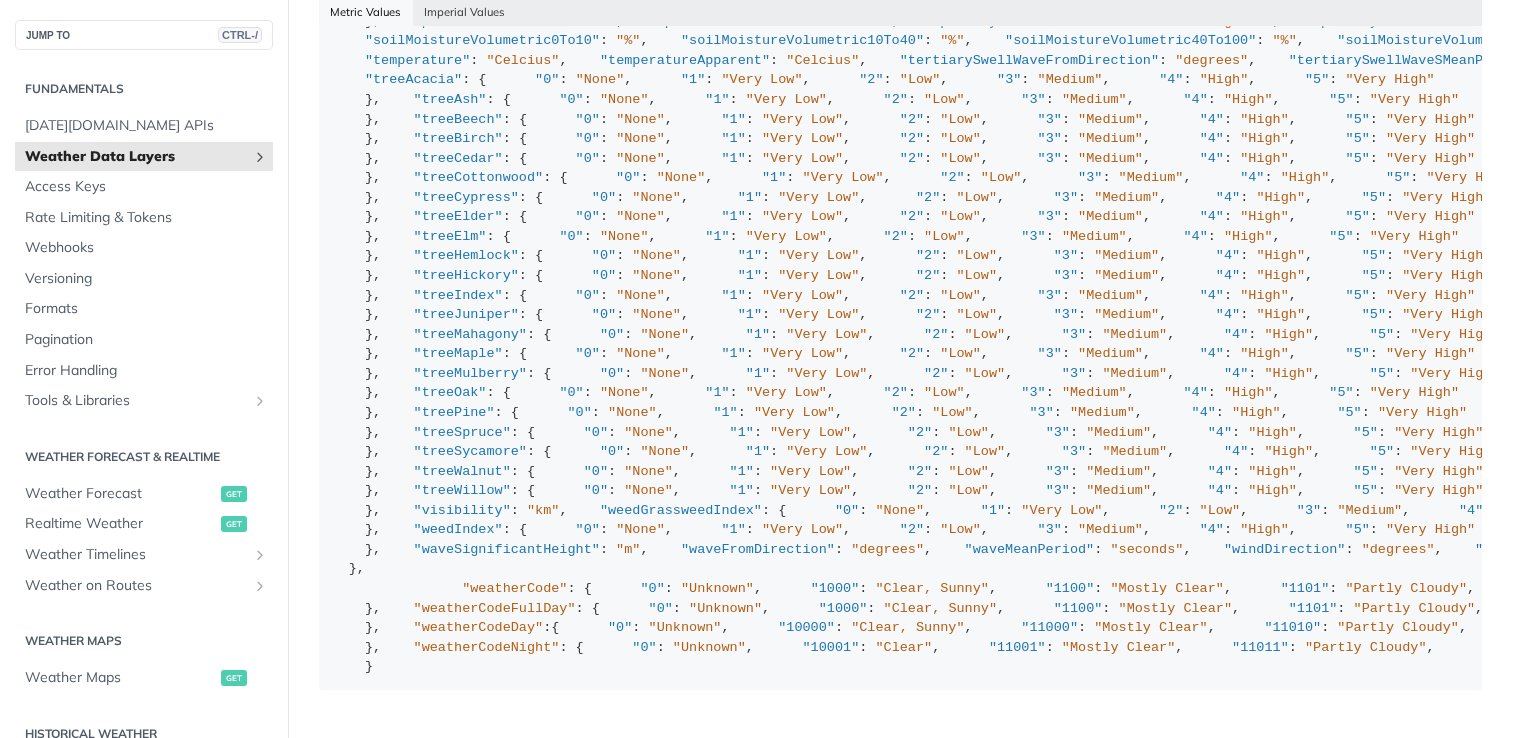 click at bounding box center (260, 157) 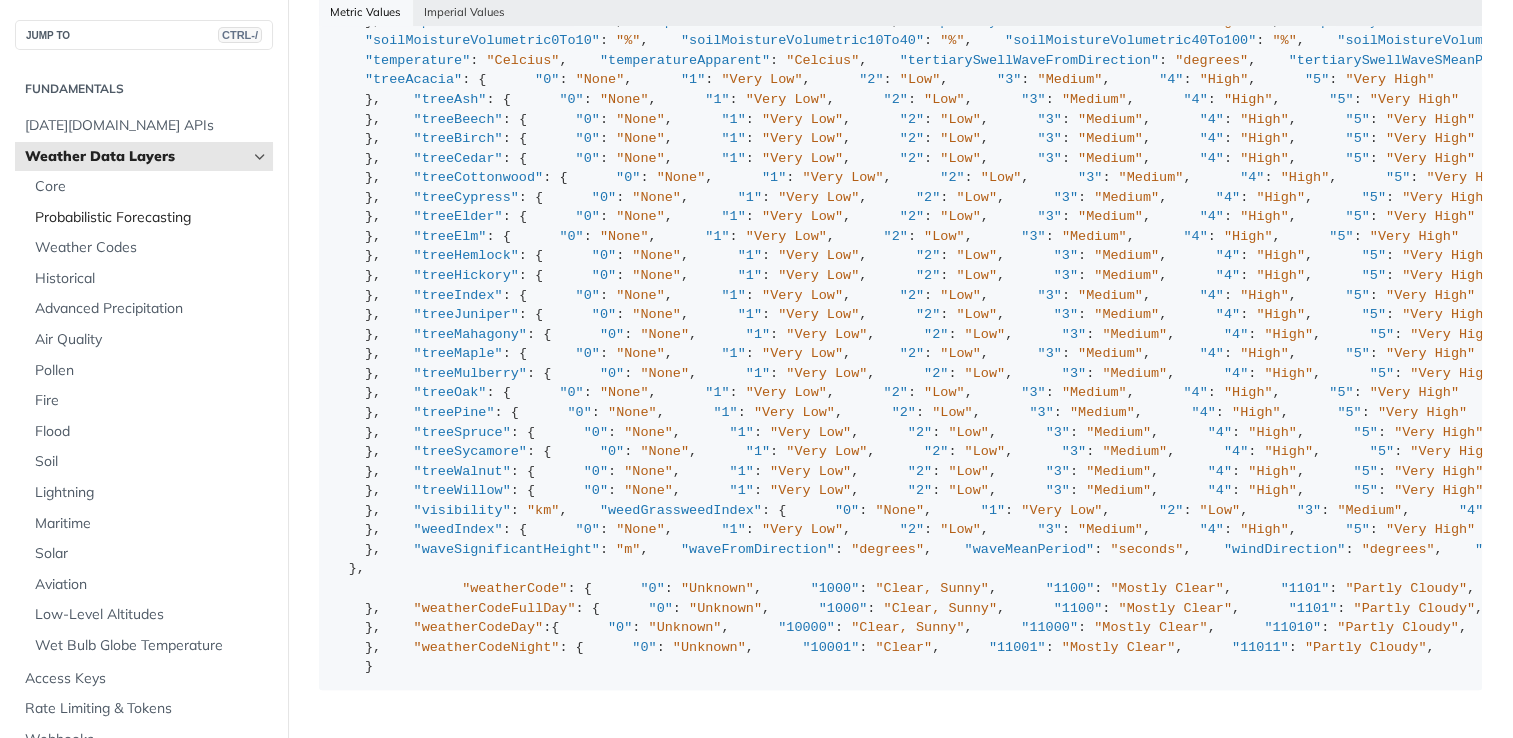 type 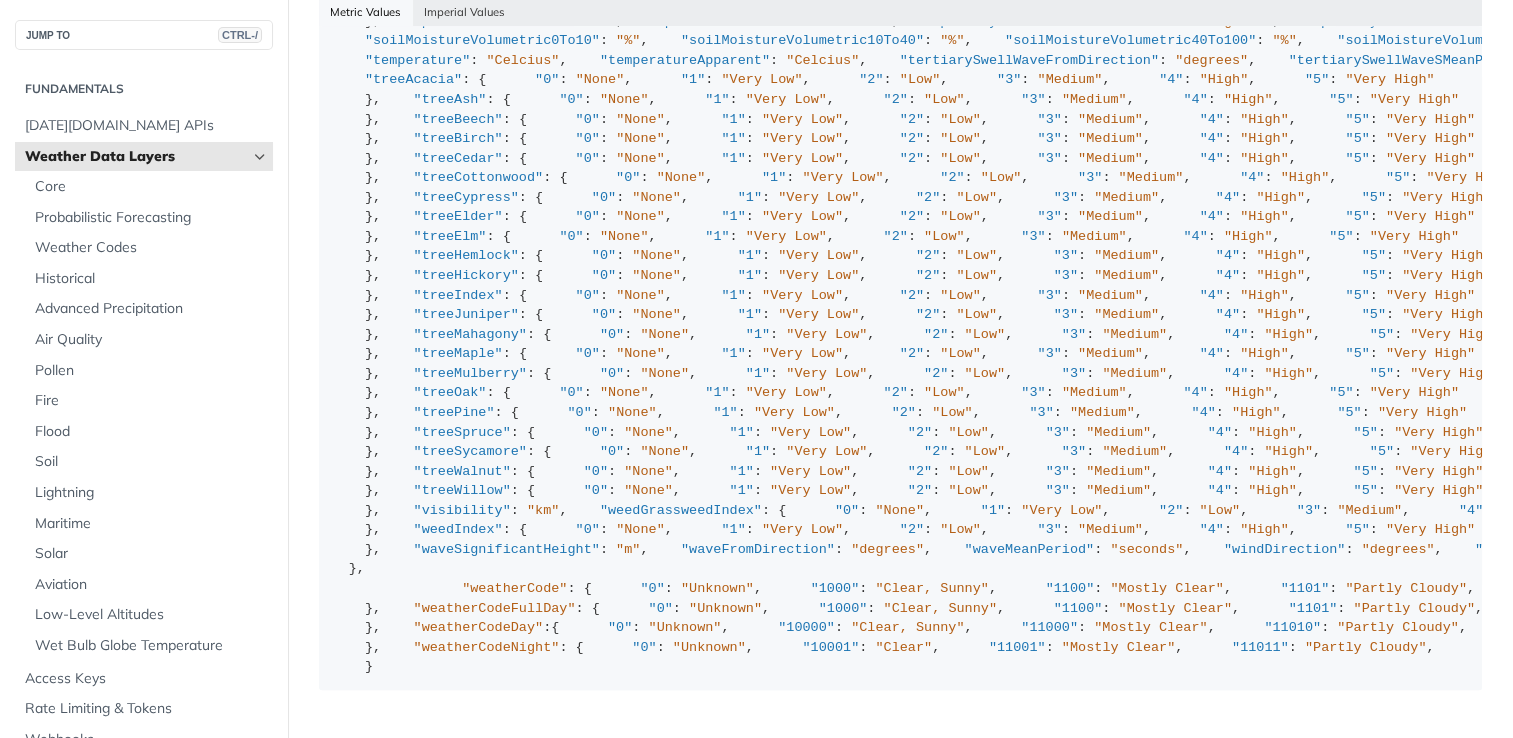 scroll, scrollTop: 5500, scrollLeft: 0, axis: vertical 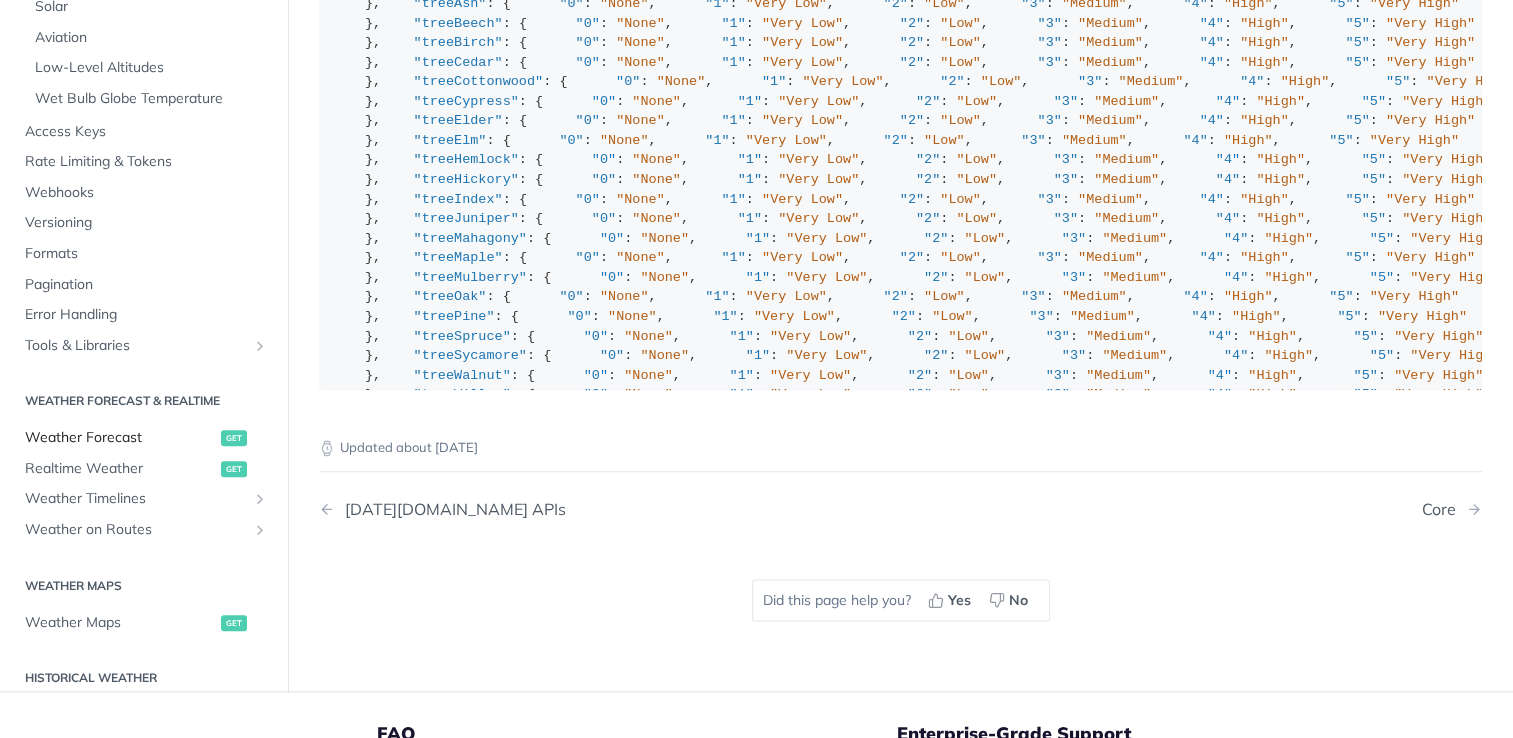 click on "Weather Forecast get" at bounding box center (144, 438) 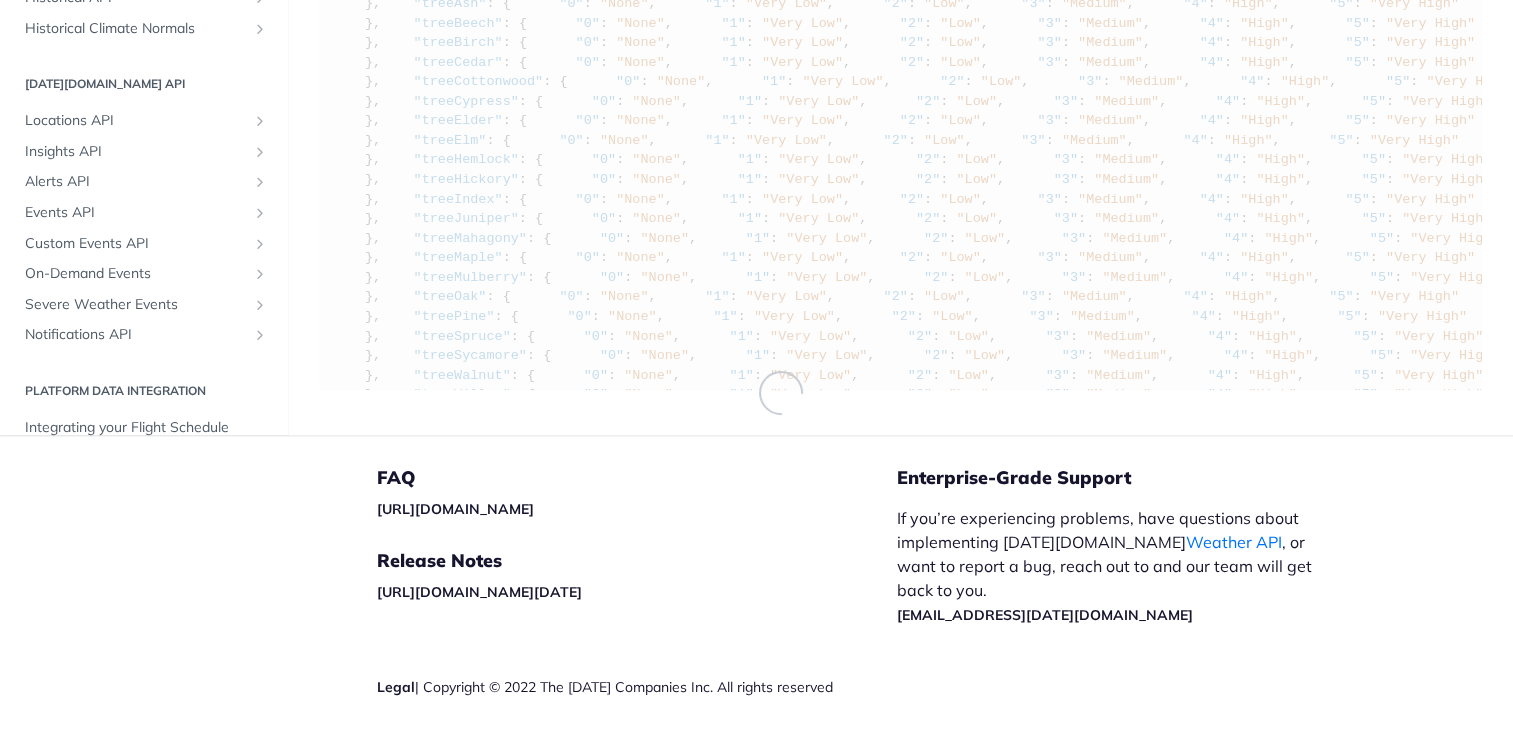 scroll, scrollTop: 2219, scrollLeft: 0, axis: vertical 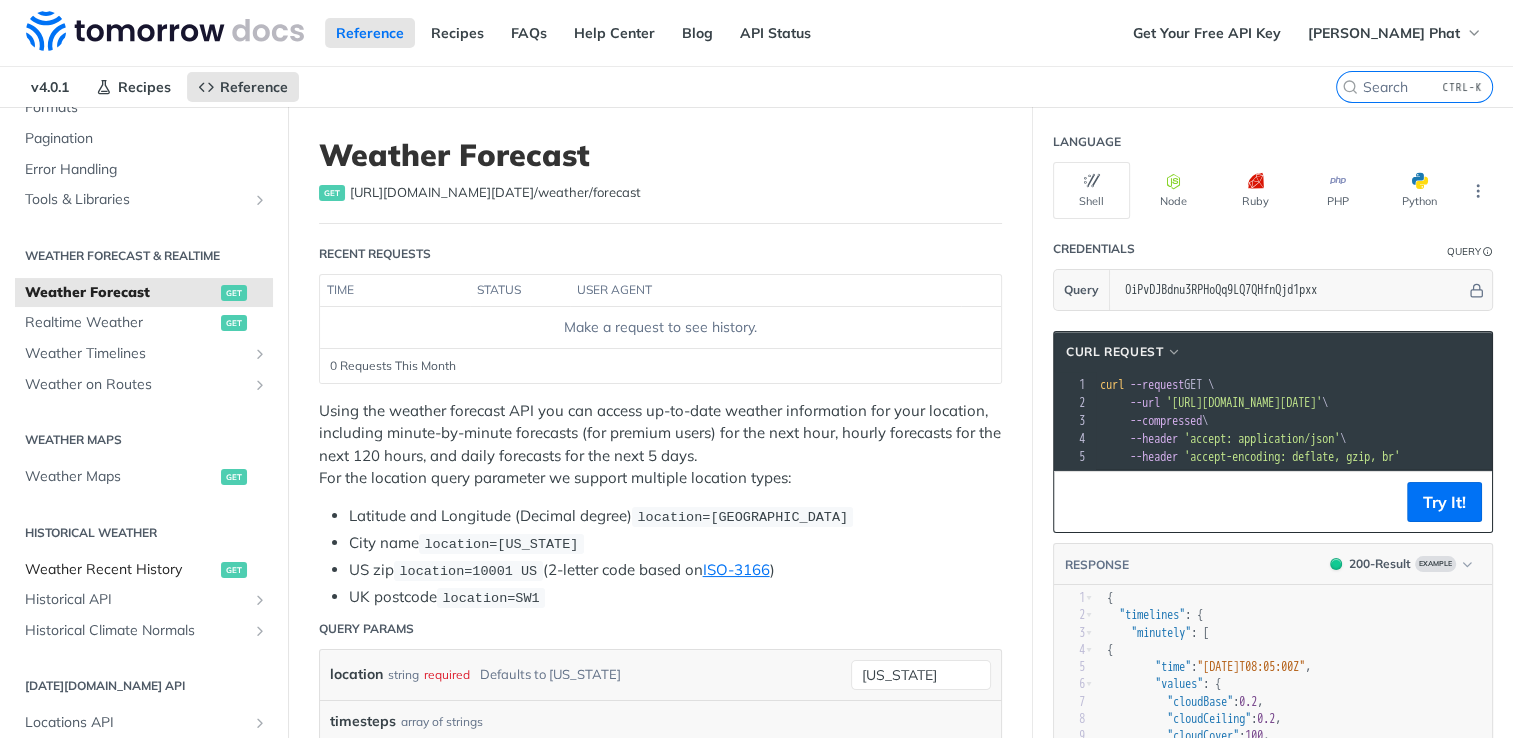 click on "Weather Recent History get" at bounding box center [144, 570] 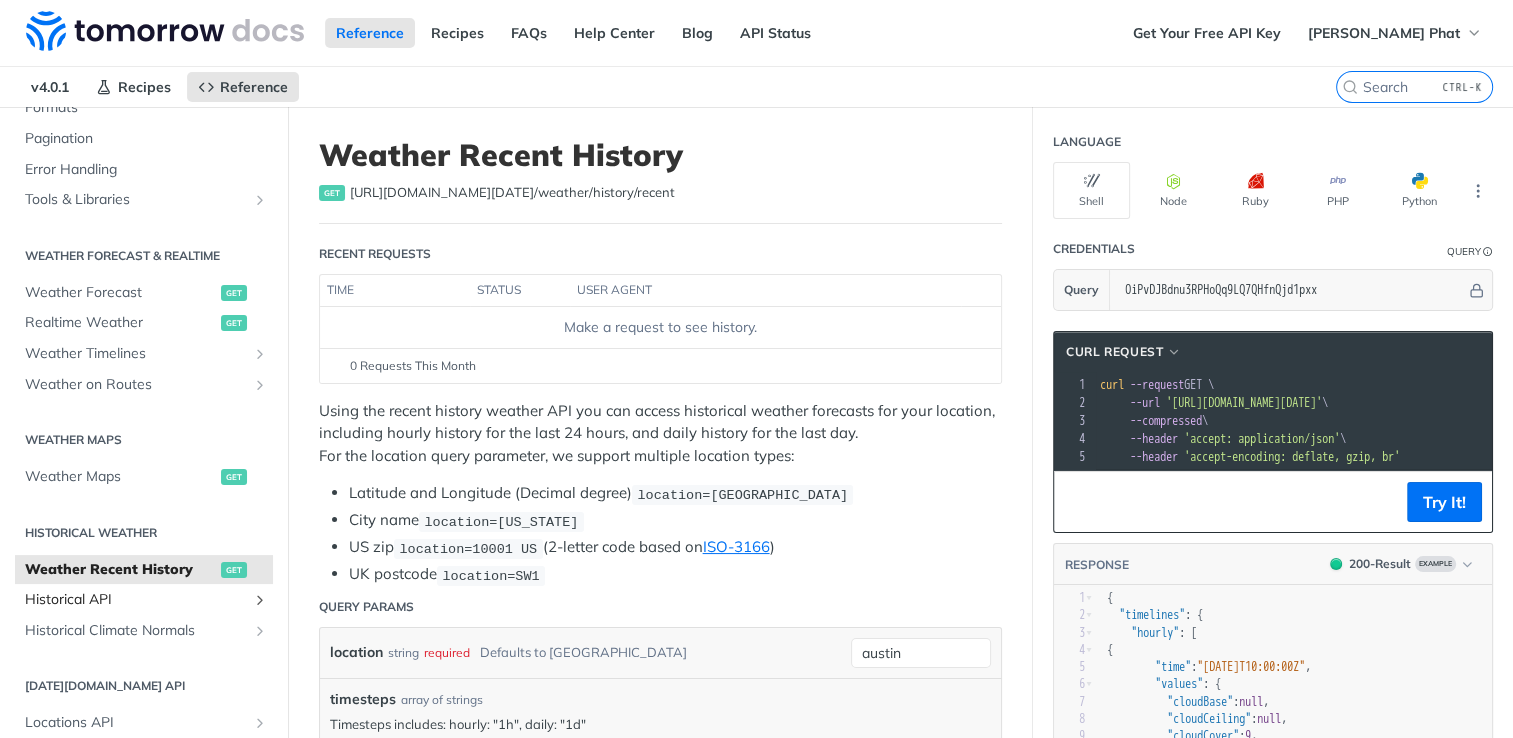 click on "Historical API" at bounding box center [136, 600] 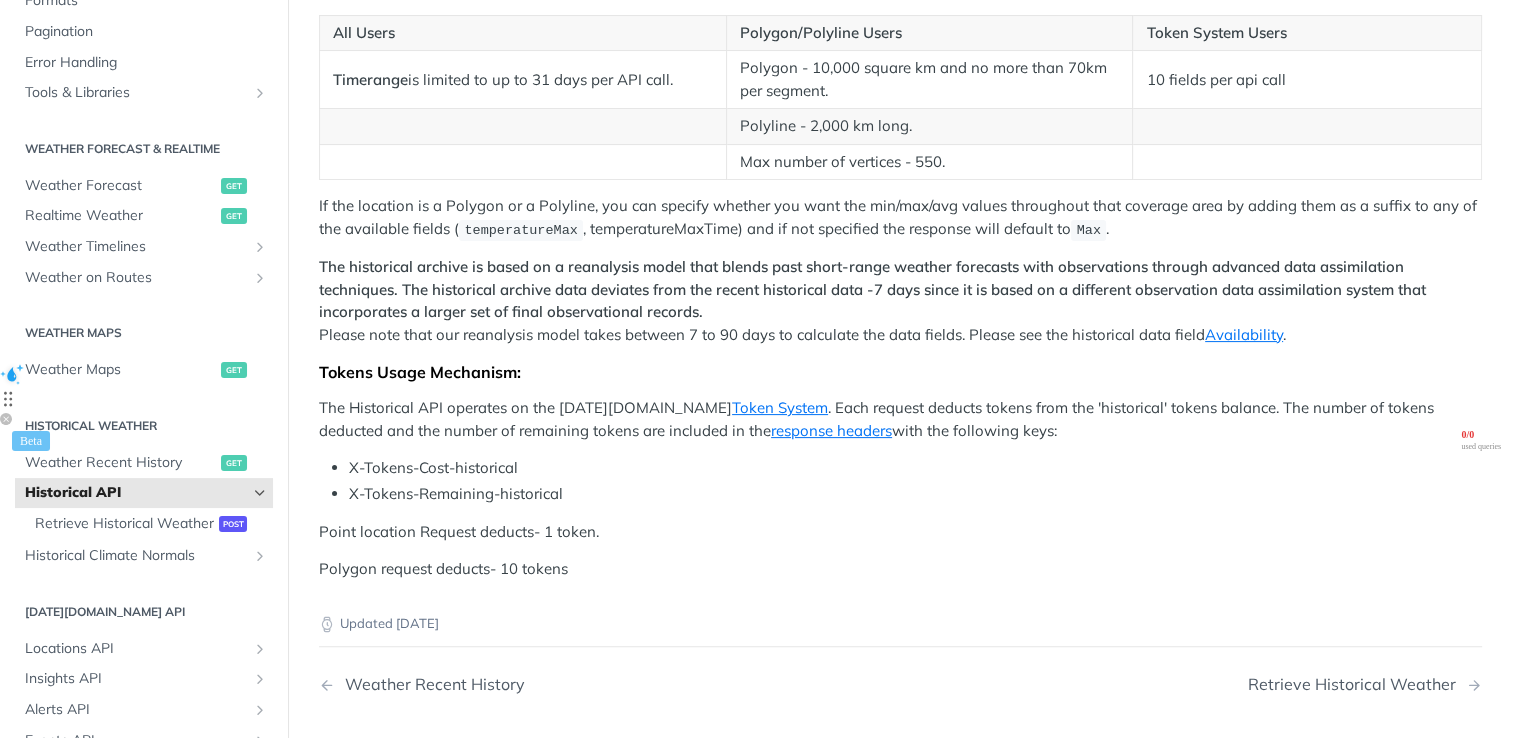 scroll, scrollTop: 500, scrollLeft: 0, axis: vertical 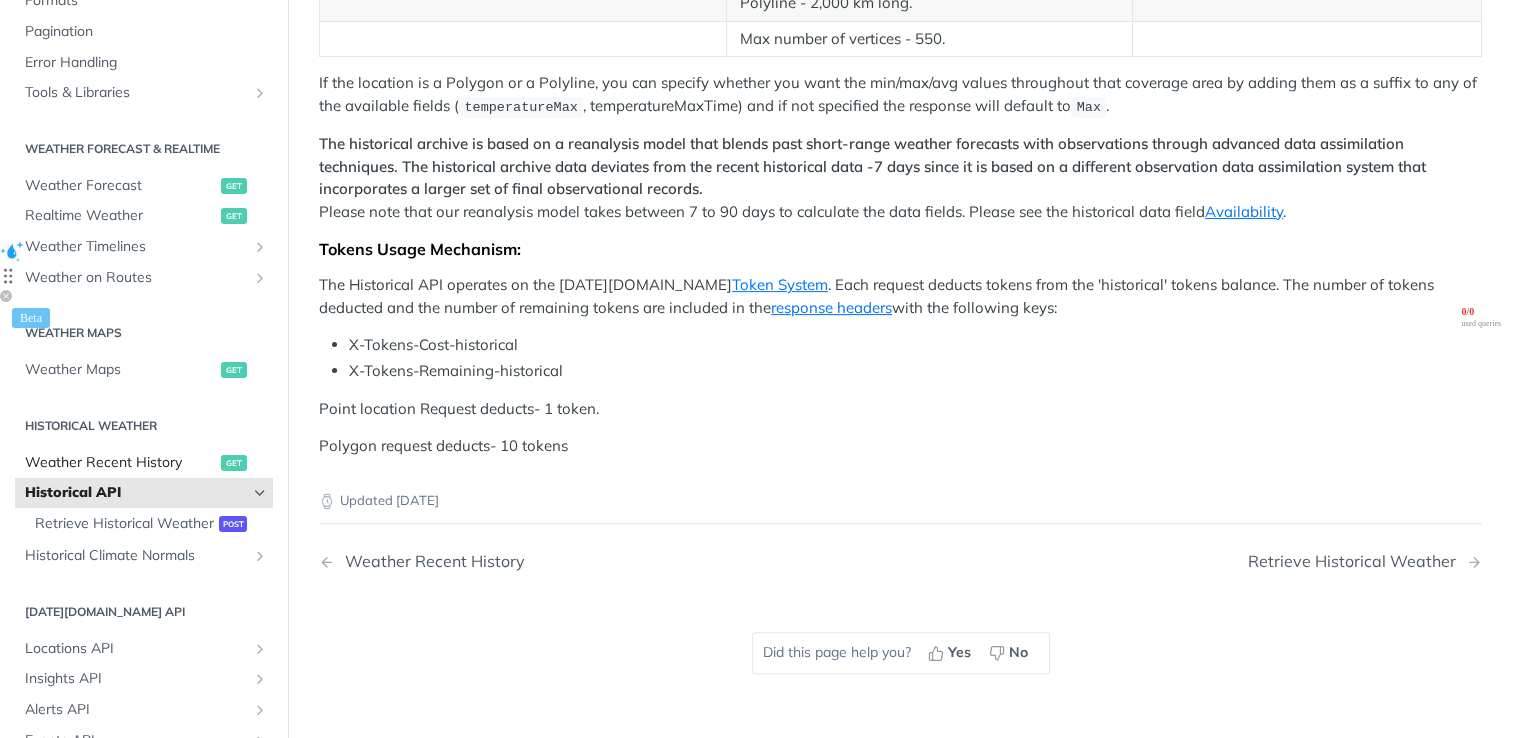 click on "Weather Recent History" at bounding box center (120, 463) 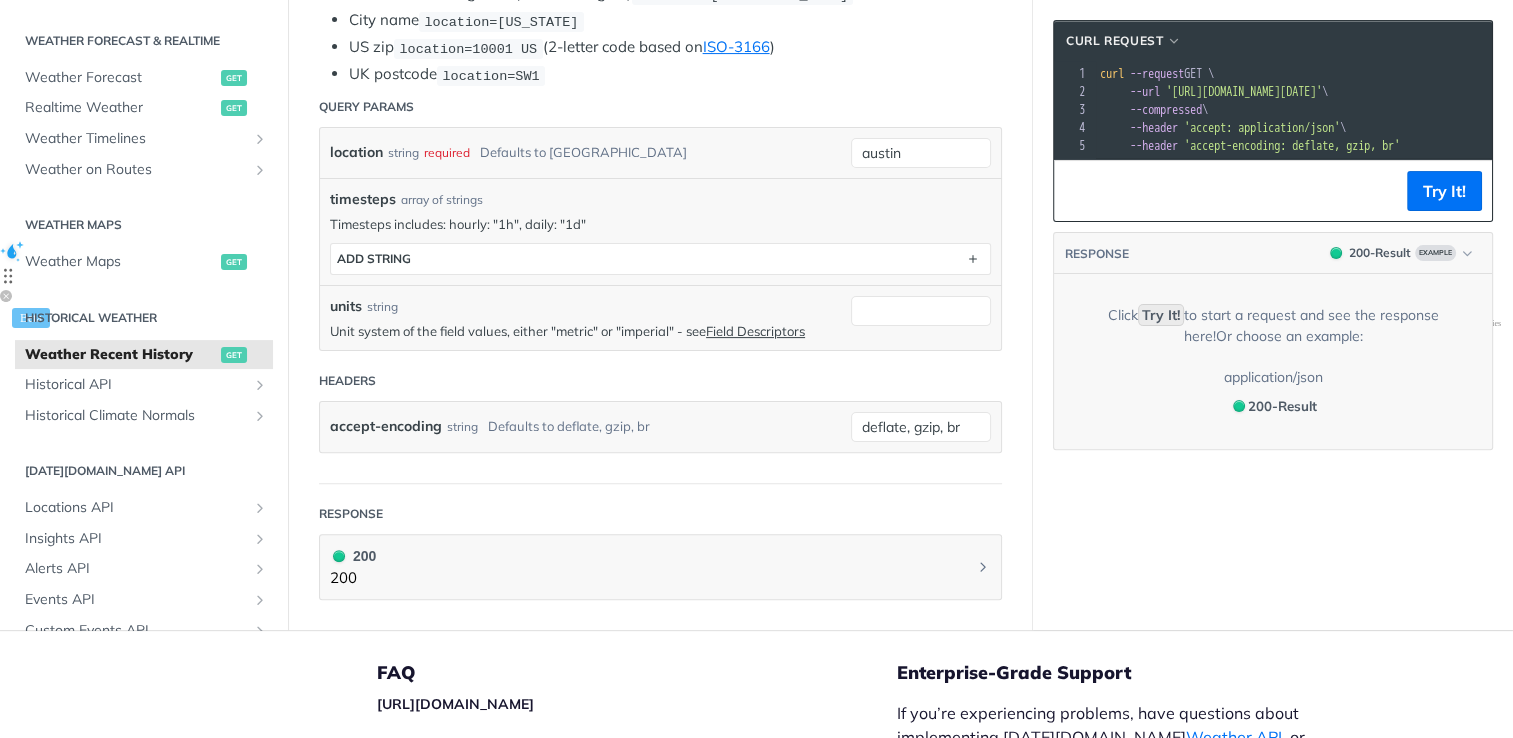 scroll, scrollTop: 0, scrollLeft: 0, axis: both 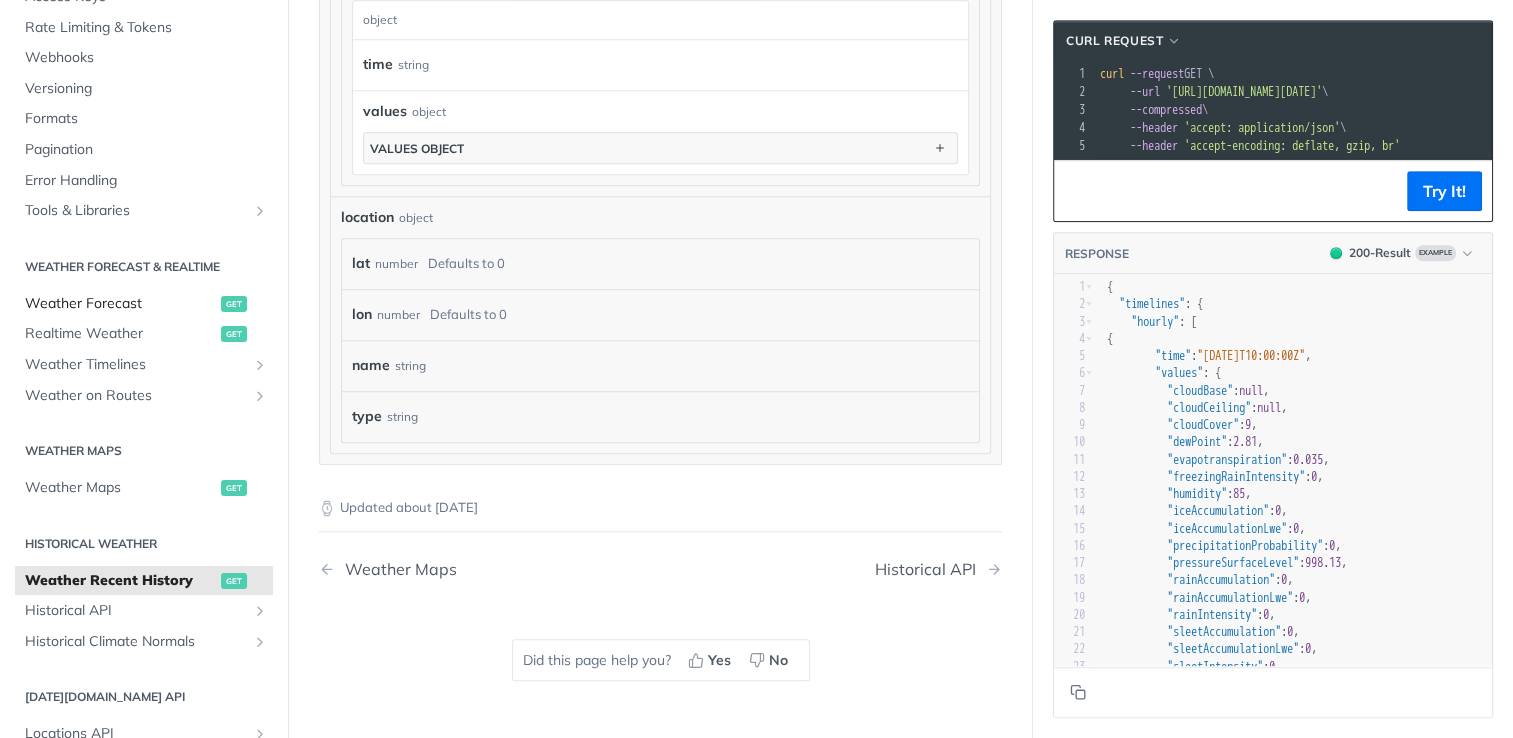 click on "Weather Forecast" at bounding box center [120, 304] 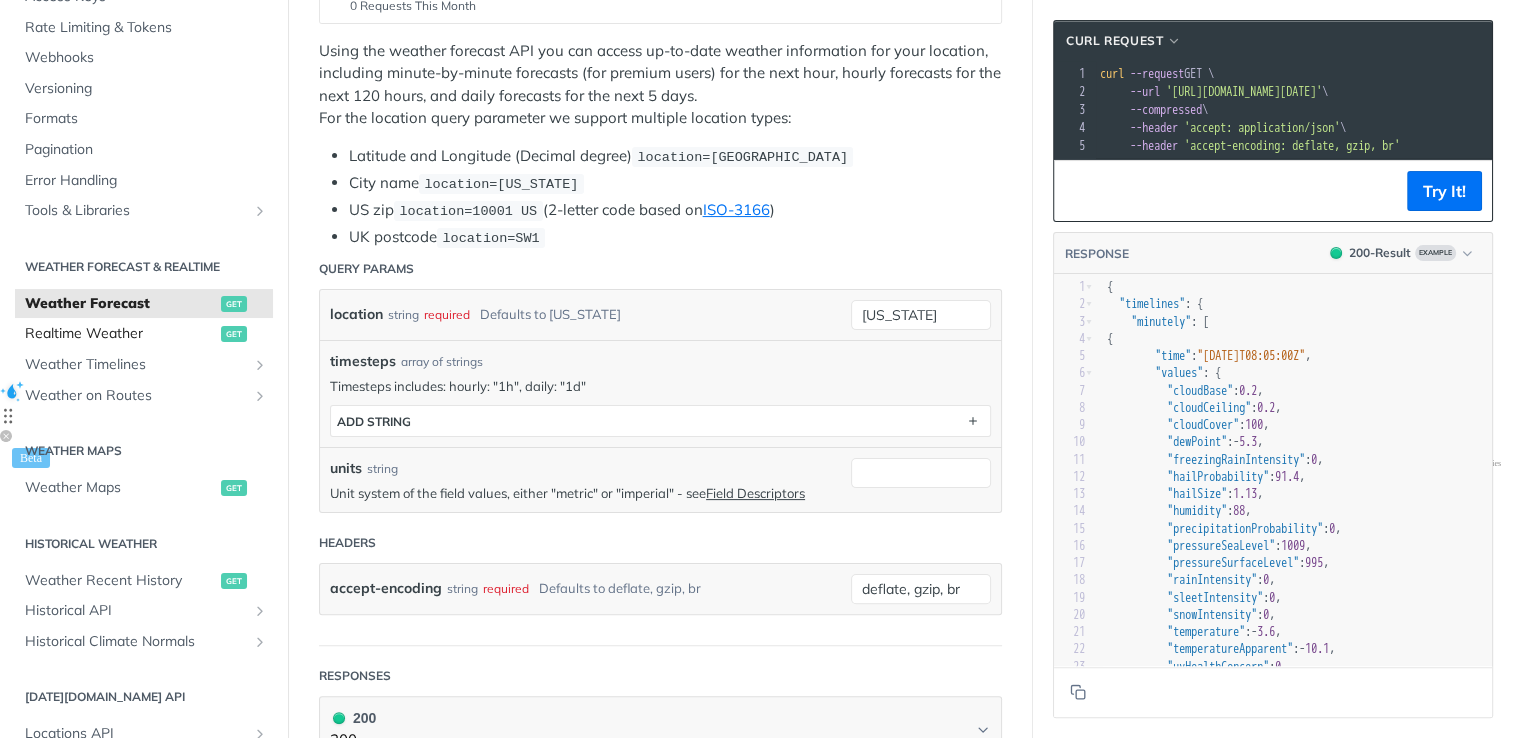 scroll, scrollTop: 0, scrollLeft: 0, axis: both 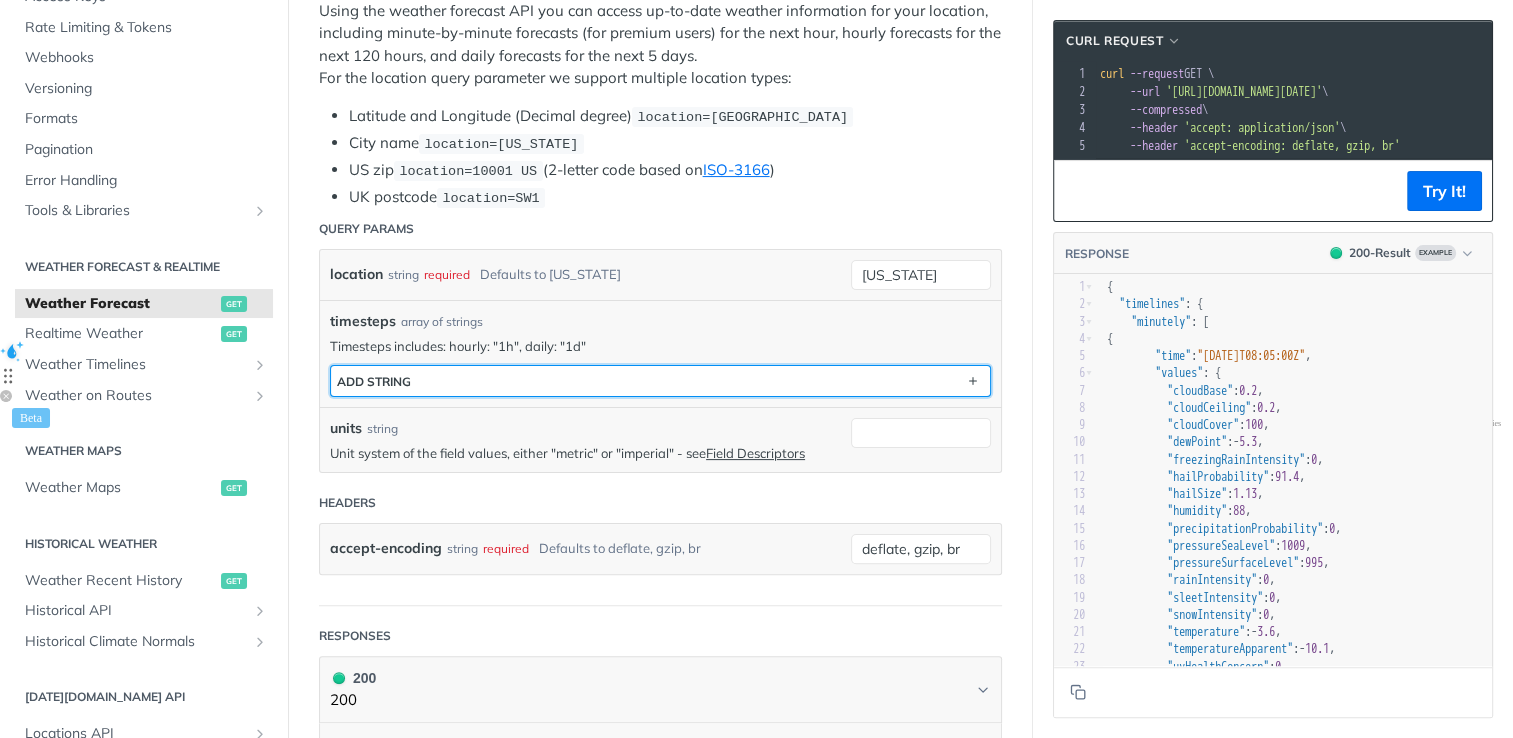 click on "ADD    string" at bounding box center [660, 381] 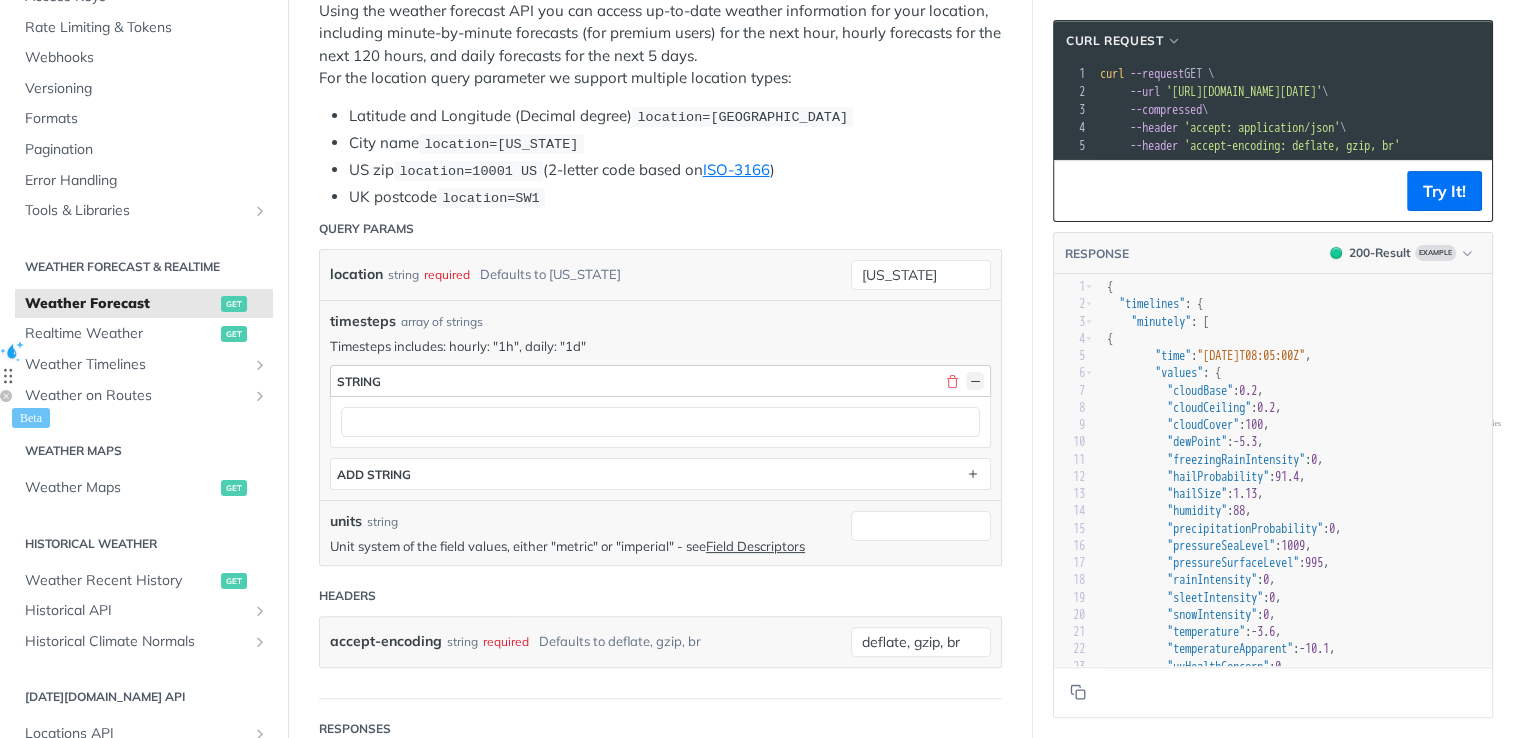 click at bounding box center [975, 381] 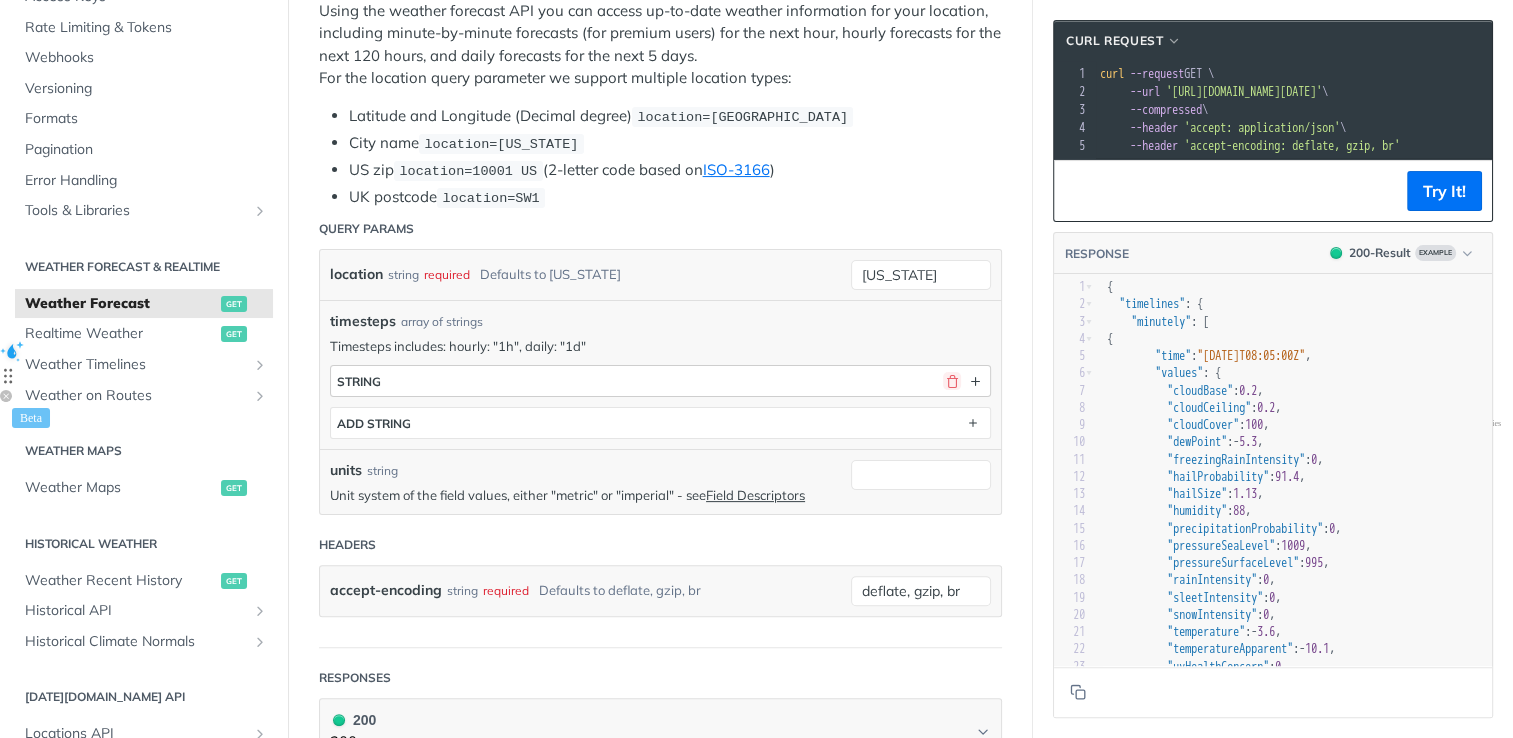 click at bounding box center (952, 381) 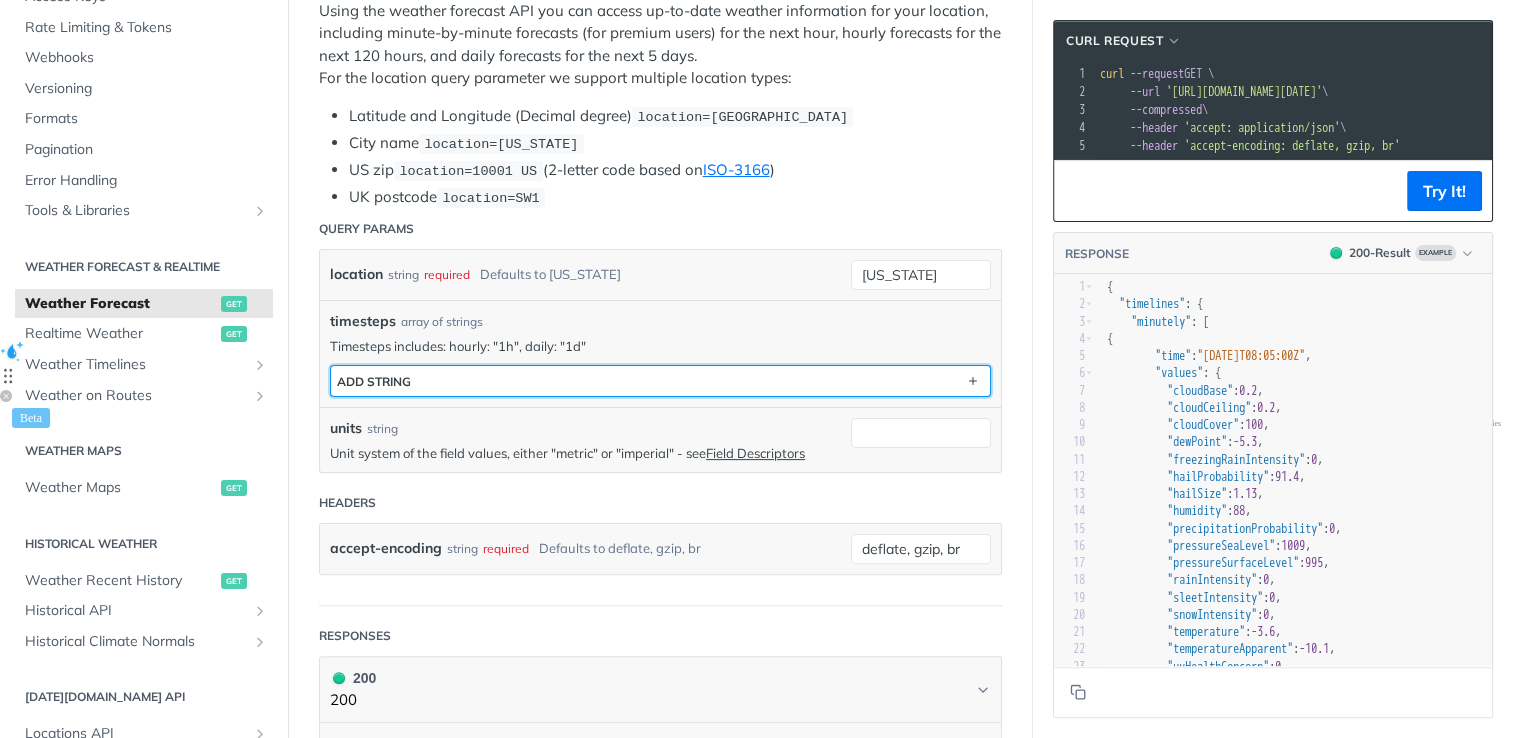click on "ADD    string" at bounding box center [374, 381] 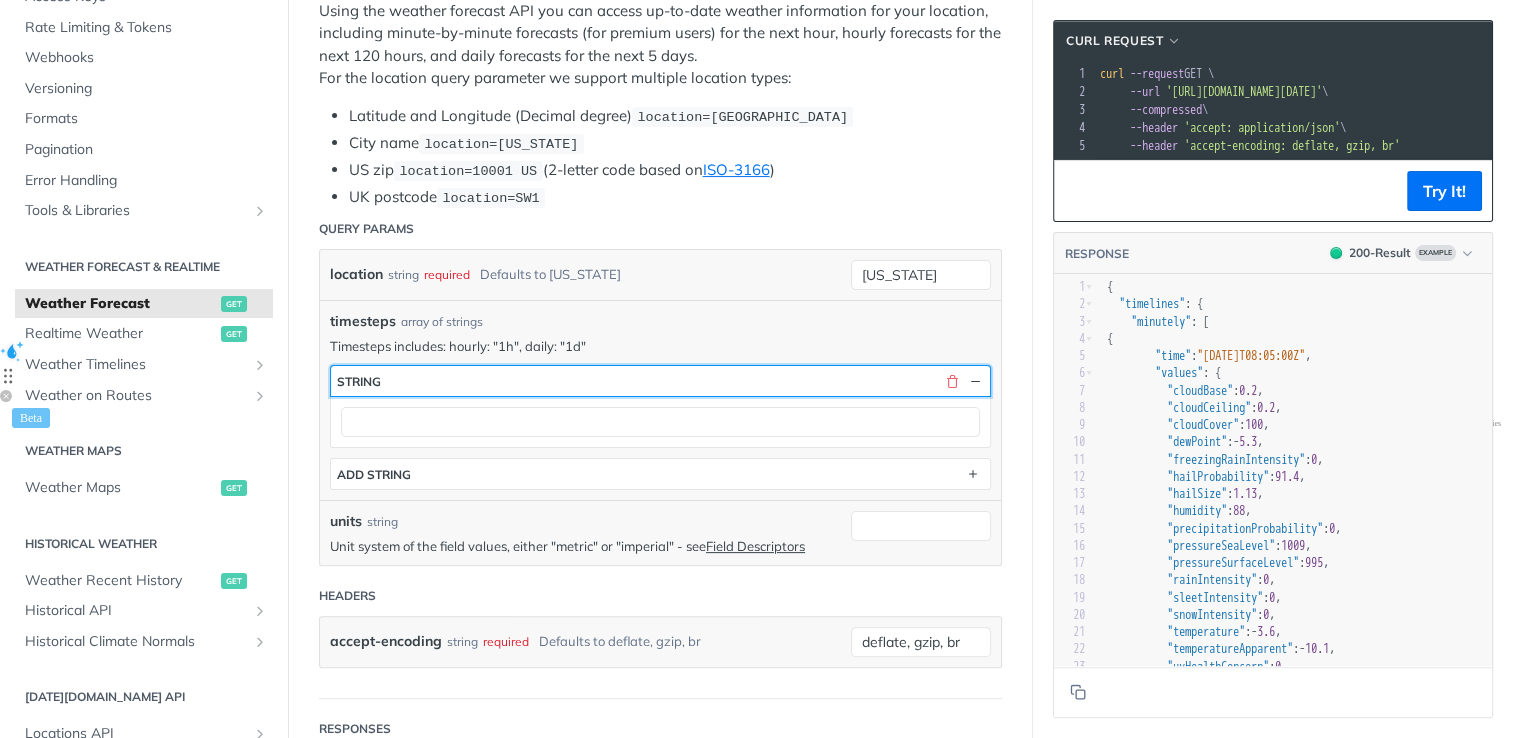 click at bounding box center [961, 381] 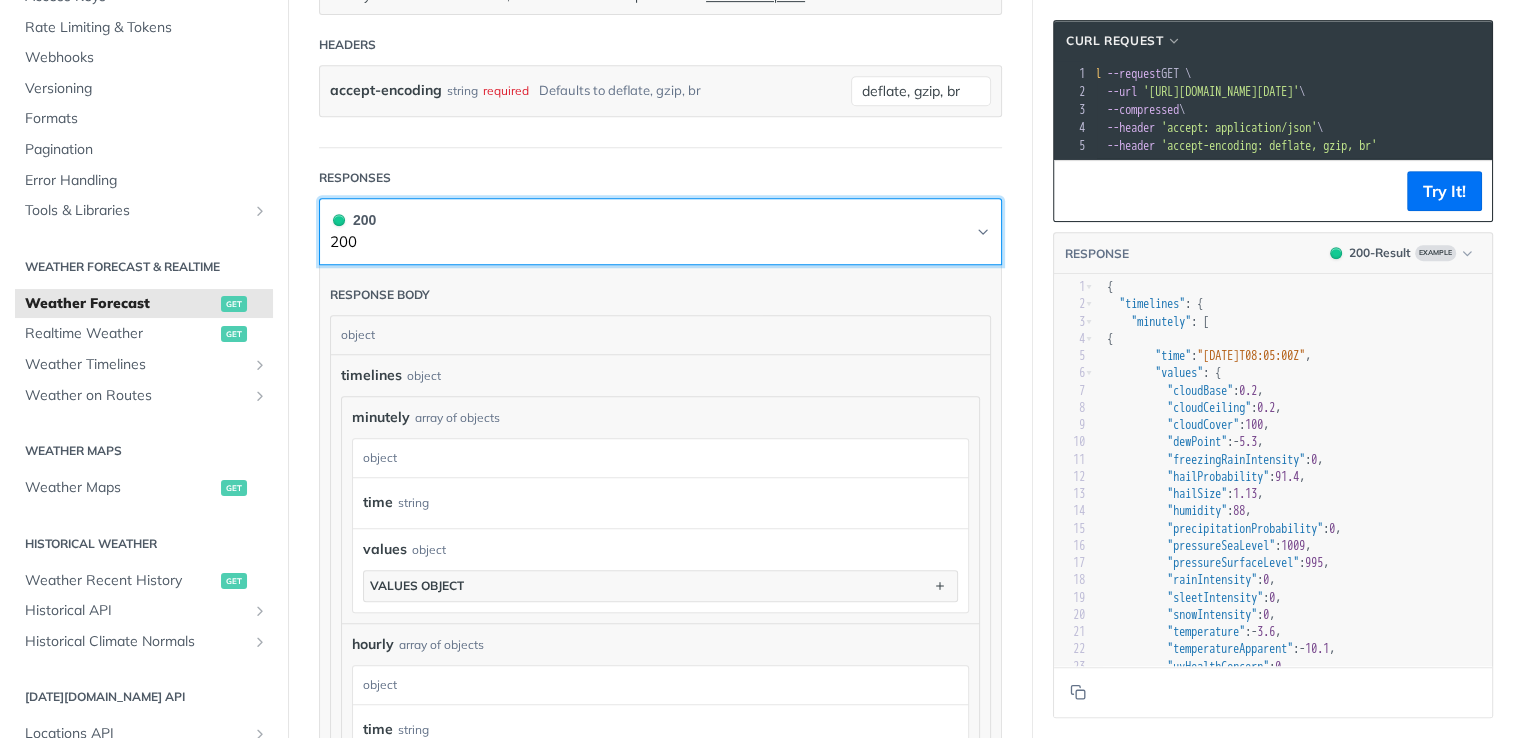 click on "200 200" at bounding box center (660, 231) 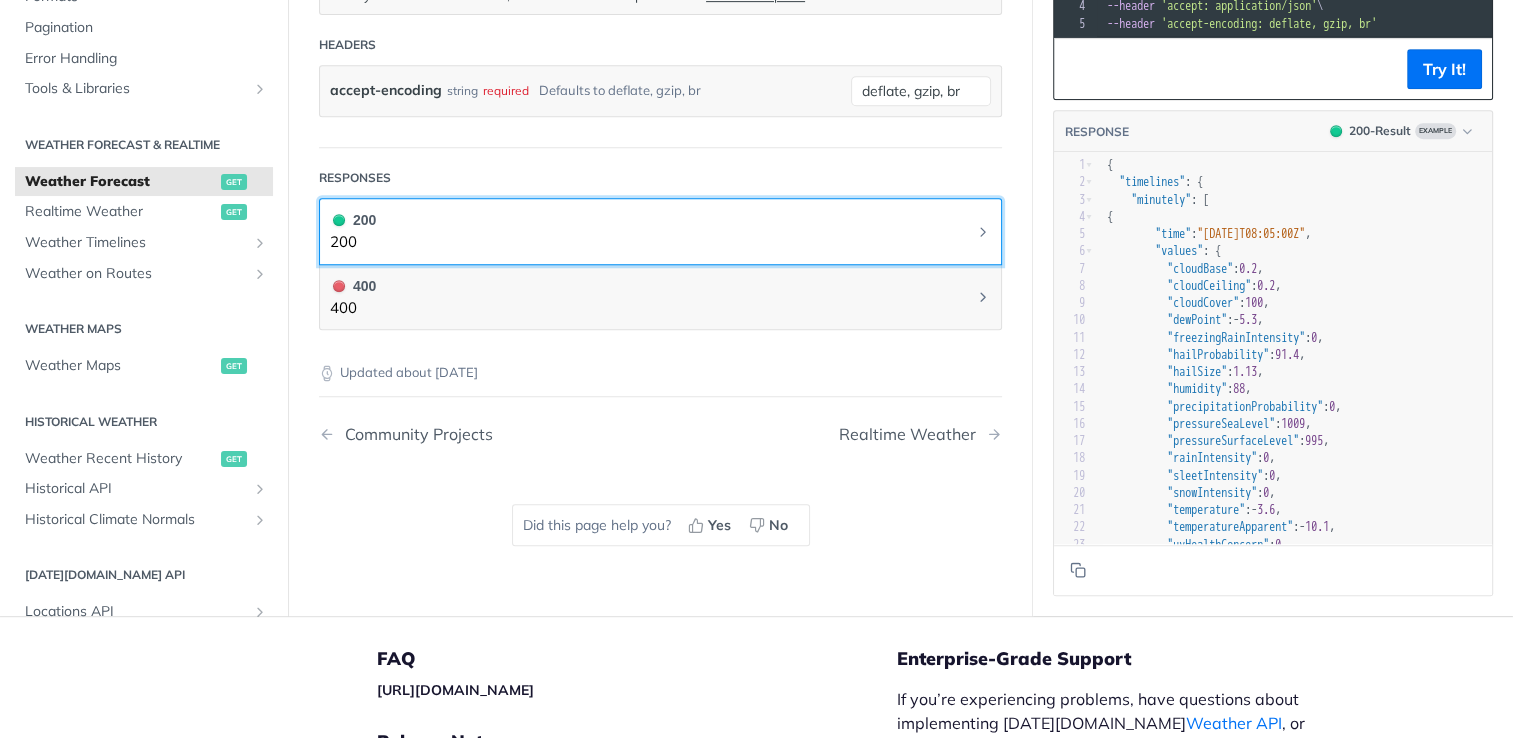 click on "200 200" at bounding box center (660, 231) 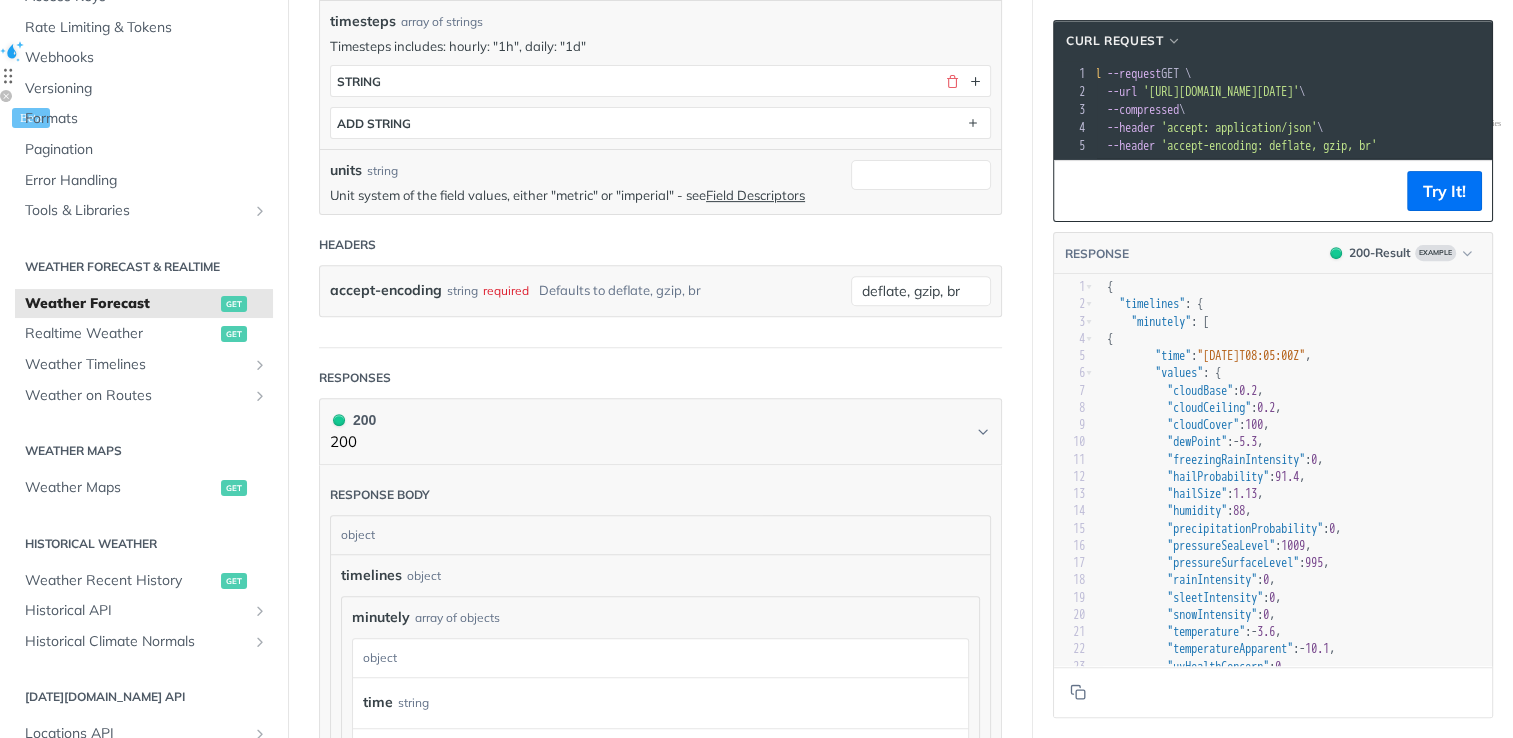 click on "Weather Forecast get   [URL][DOMAIN_NAME][DATE] /weather/forecast Recent Requests time status user agent   Make a request to see history. 0 Requests This Month URL Expired The URL for this request expired after 30 days. Close Using the weather forecast API you can access up-to-date weather information for your location, including minute-by-minute forecasts (for premium users) for the next hour, hourly forecasts for the next 120 hours, and daily forecasts for the next 5 days.
For the location query parameter we support multiple location types:
Latitude and Longitude (Decimal degree)  location=[GEOGRAPHIC_DATA]
City name  location=[US_STATE]
[GEOGRAPHIC_DATA] zip  location=10001 [GEOGRAPHIC_DATA] (2-letter code based on  ISO-3166 )
UK postcode  location=SW1
Query Params location string required Defaults to [US_STATE] [US_STATE] timesteps array of strings Timesteps includes: hourly: "1h", daily: "1d" timesteps   string ADD    string units string Unit system of the field values, either "metric" or "imperial" - see  Field Descriptors" at bounding box center (660, 657) 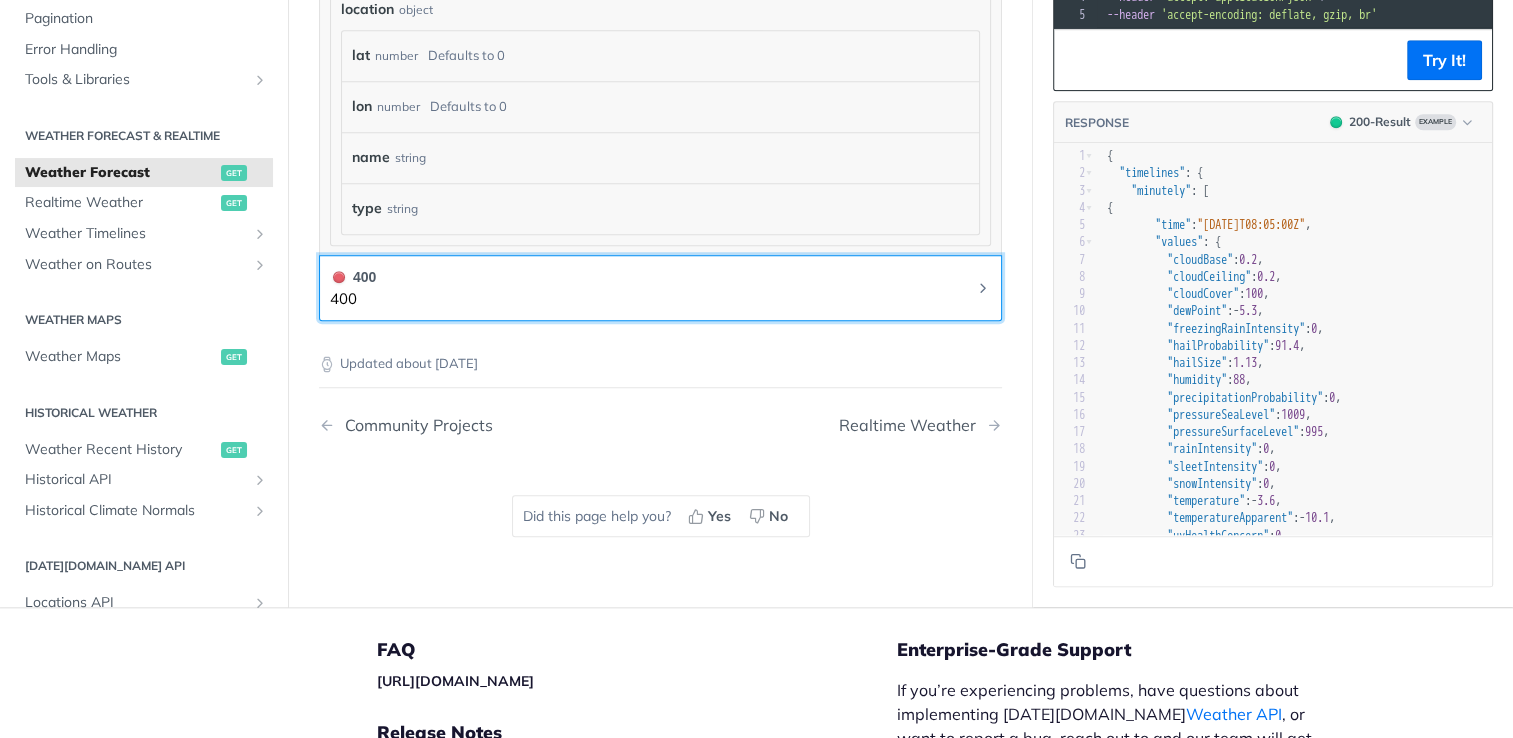 click on "400 400" at bounding box center [660, 288] 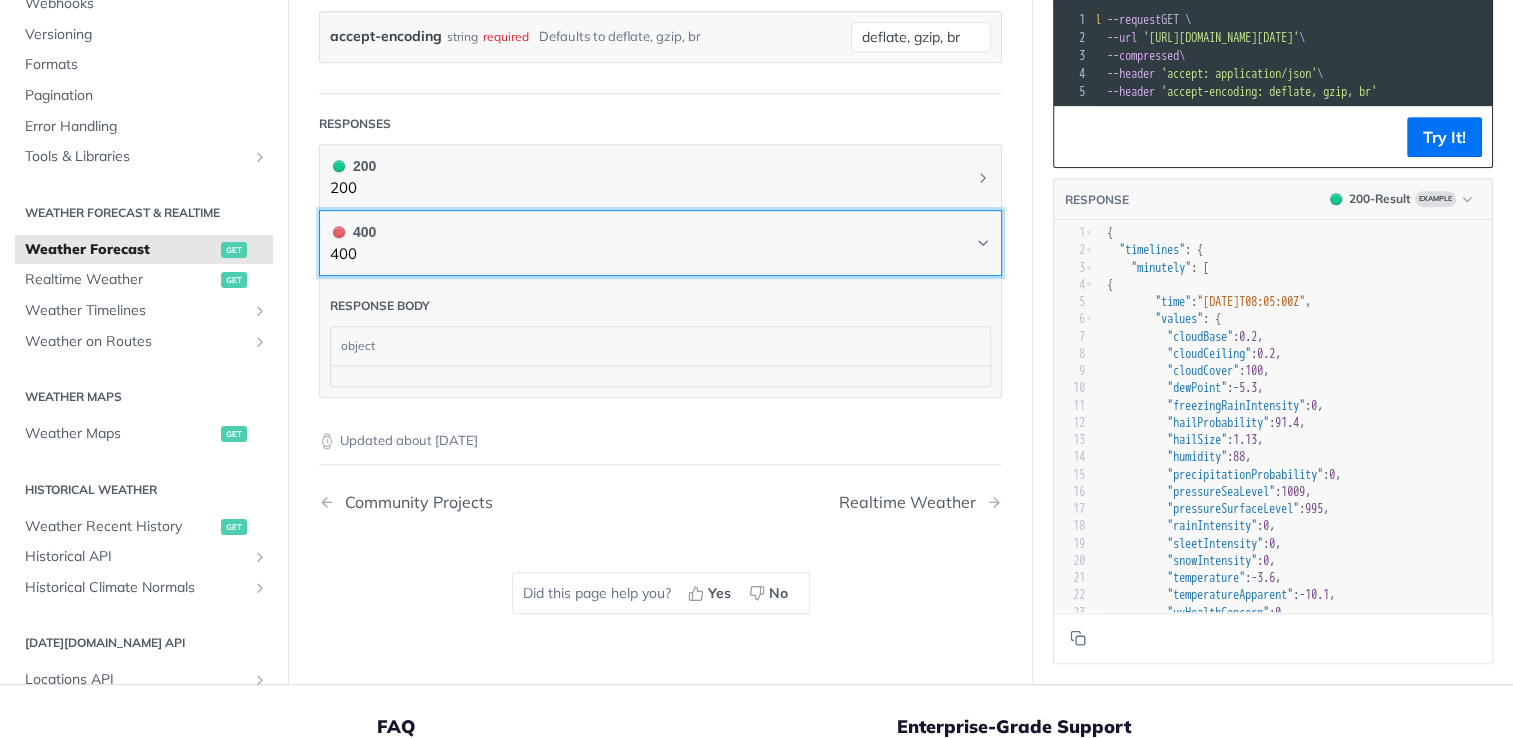 scroll, scrollTop: 952, scrollLeft: 0, axis: vertical 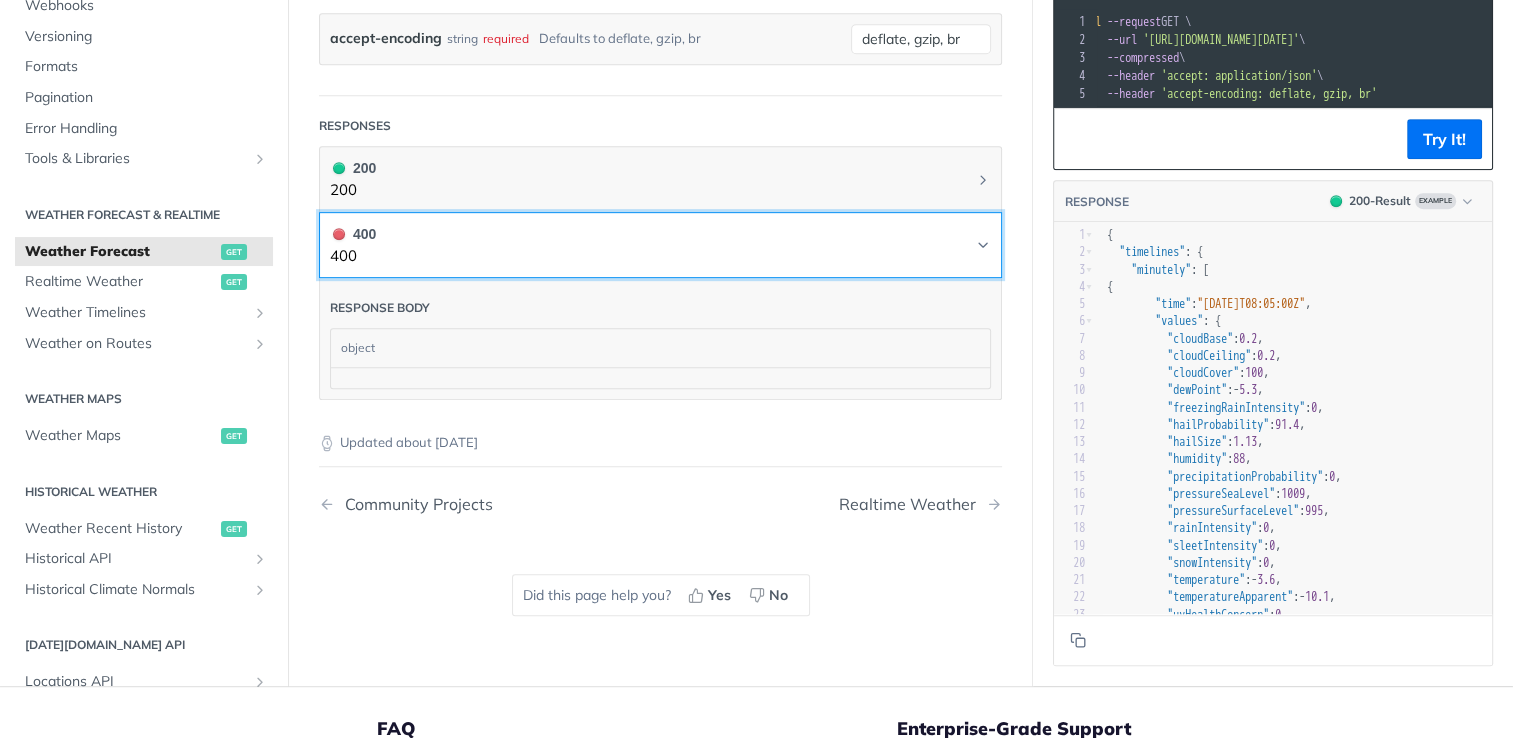 click on "400 400" at bounding box center [660, 245] 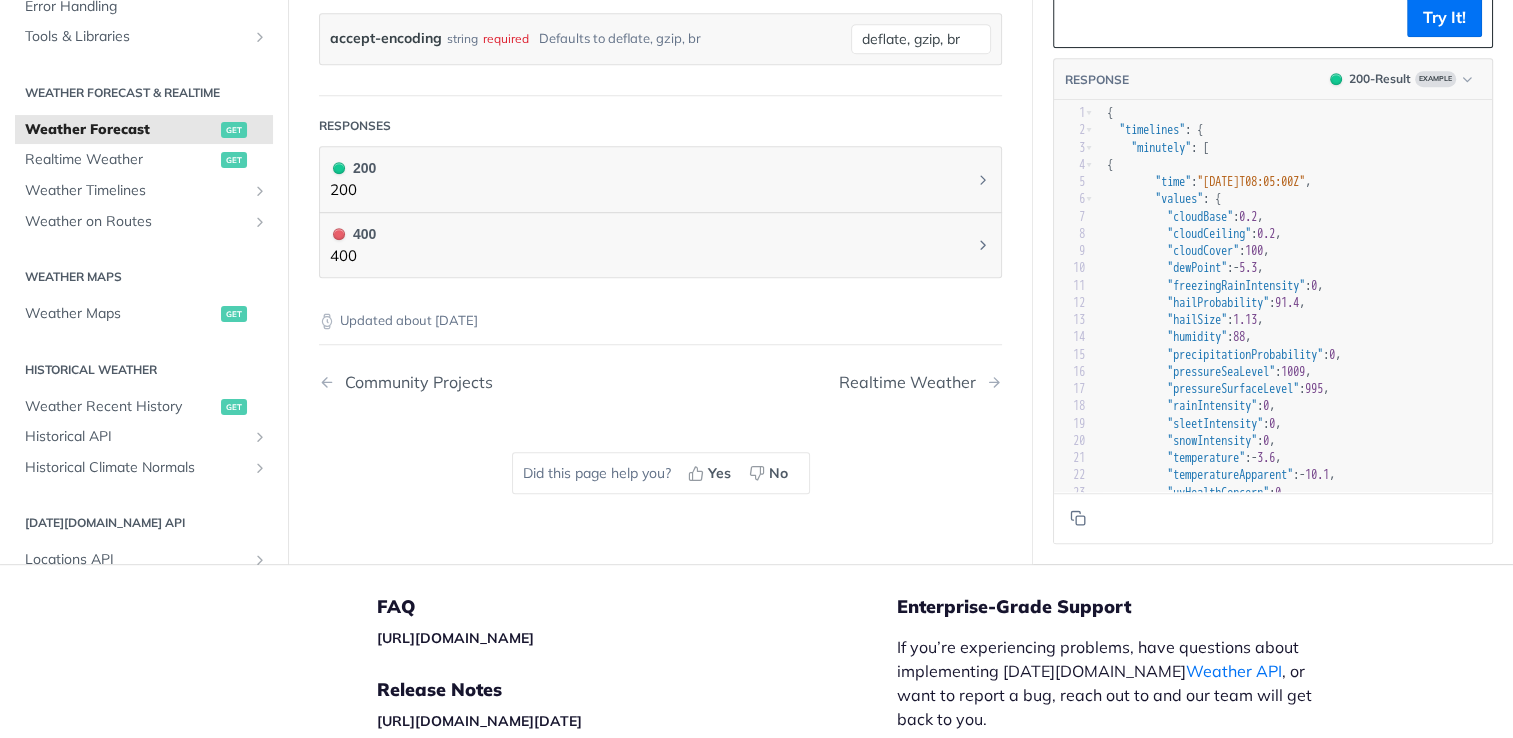 click at bounding box center (327, 321) 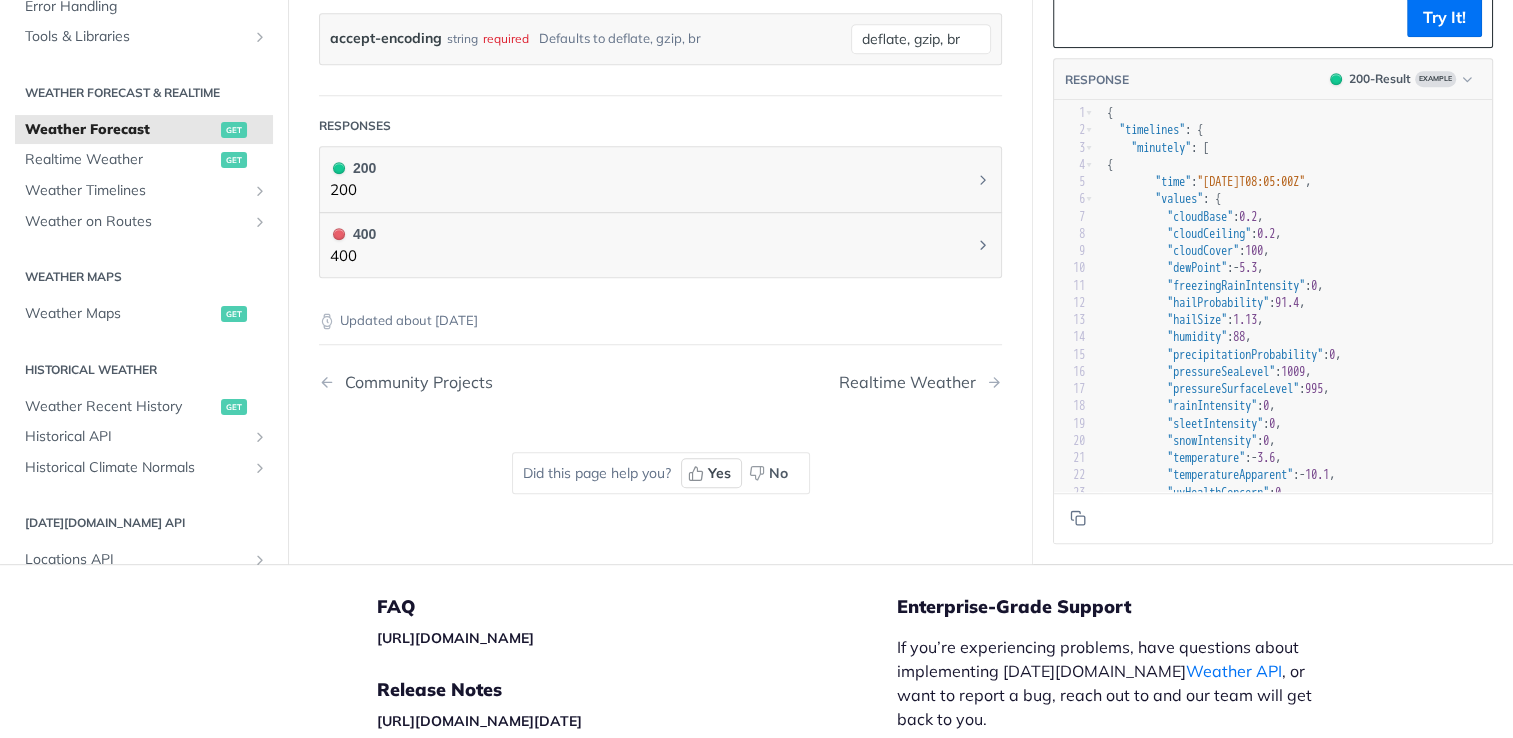 click at bounding box center (696, 473) 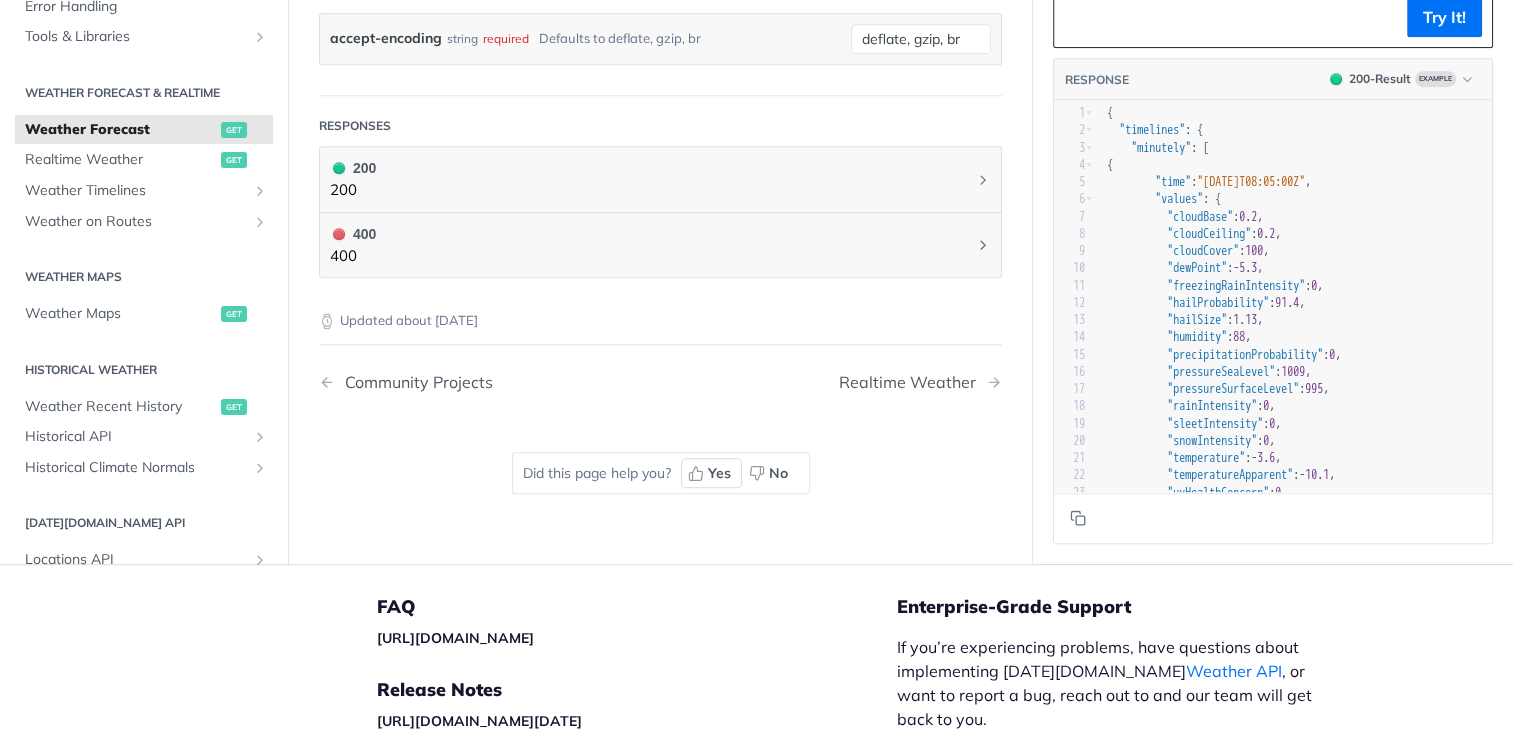 click on "Updated   about [DATE]   Community Projects Realtime Weather Did this page help you? Yes Leave an optional comment… Vote No" at bounding box center [660, 406] 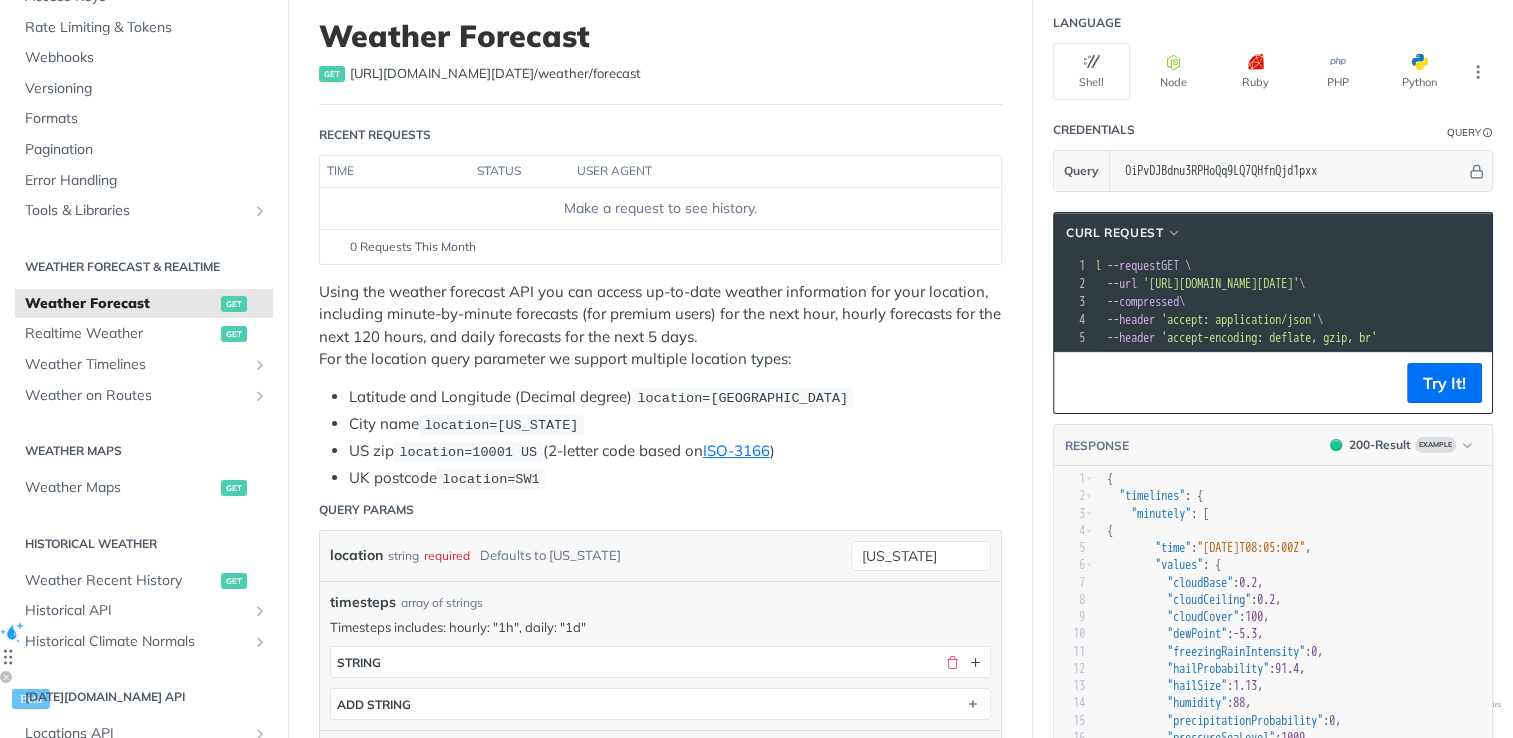 scroll, scrollTop: 0, scrollLeft: 0, axis: both 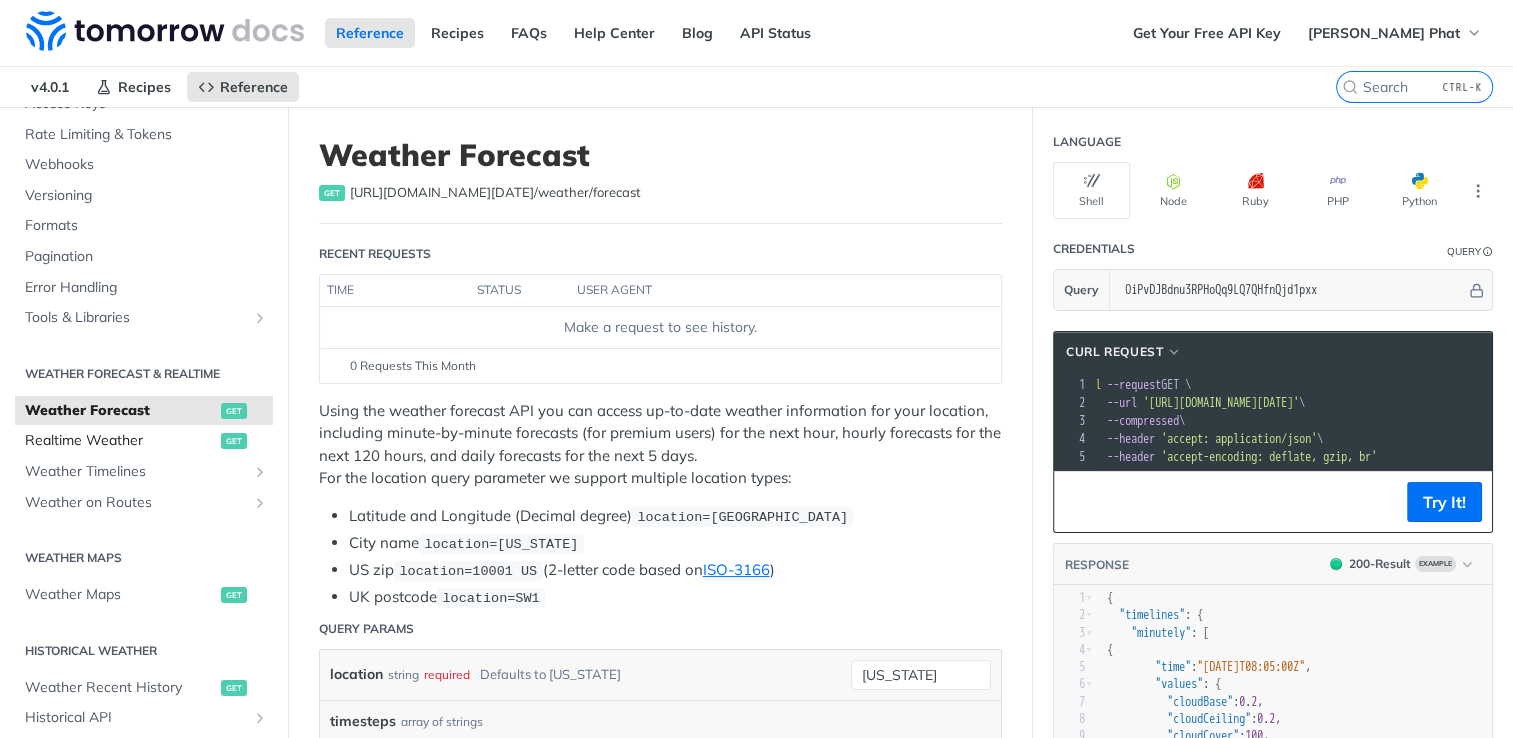 click on "Realtime Weather" at bounding box center (120, 441) 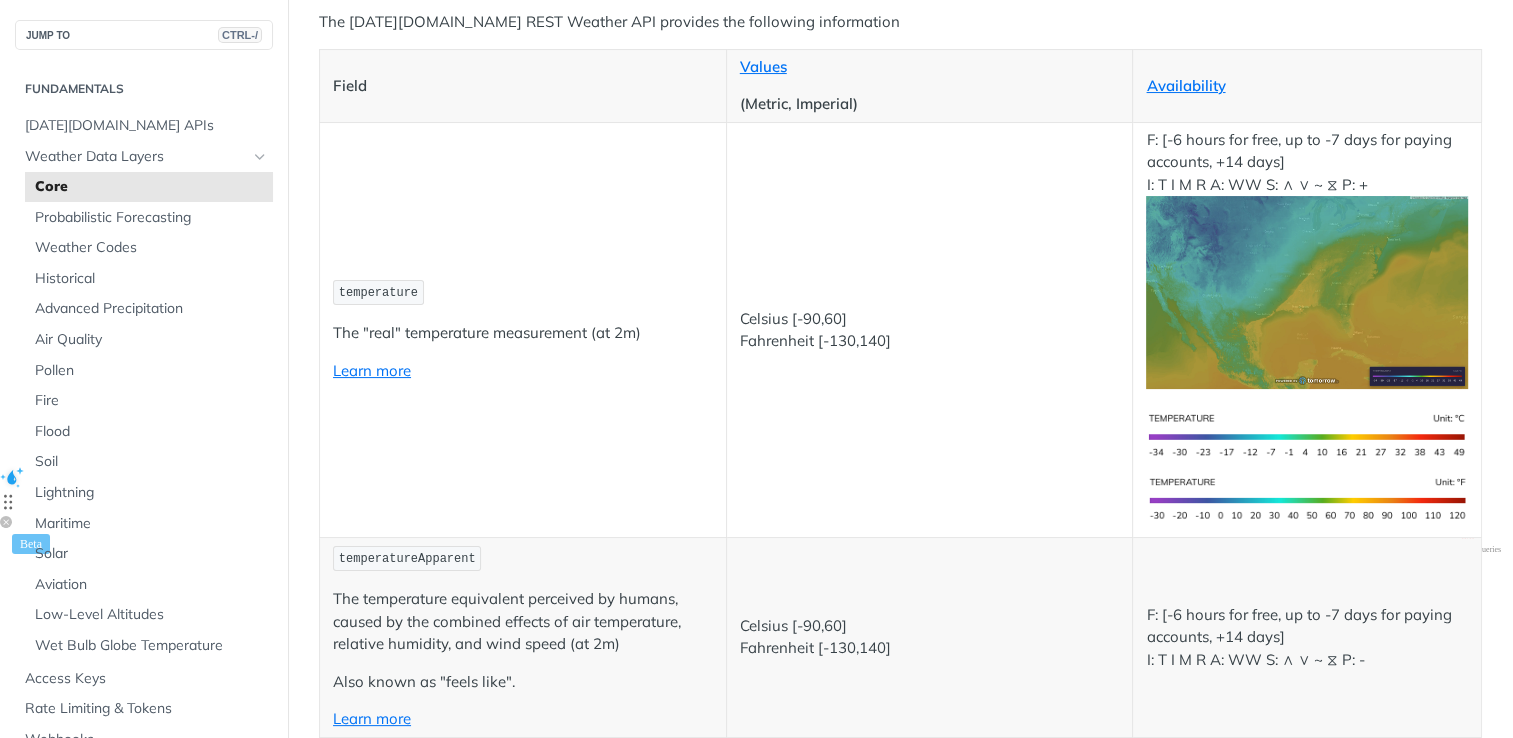 scroll, scrollTop: 200, scrollLeft: 0, axis: vertical 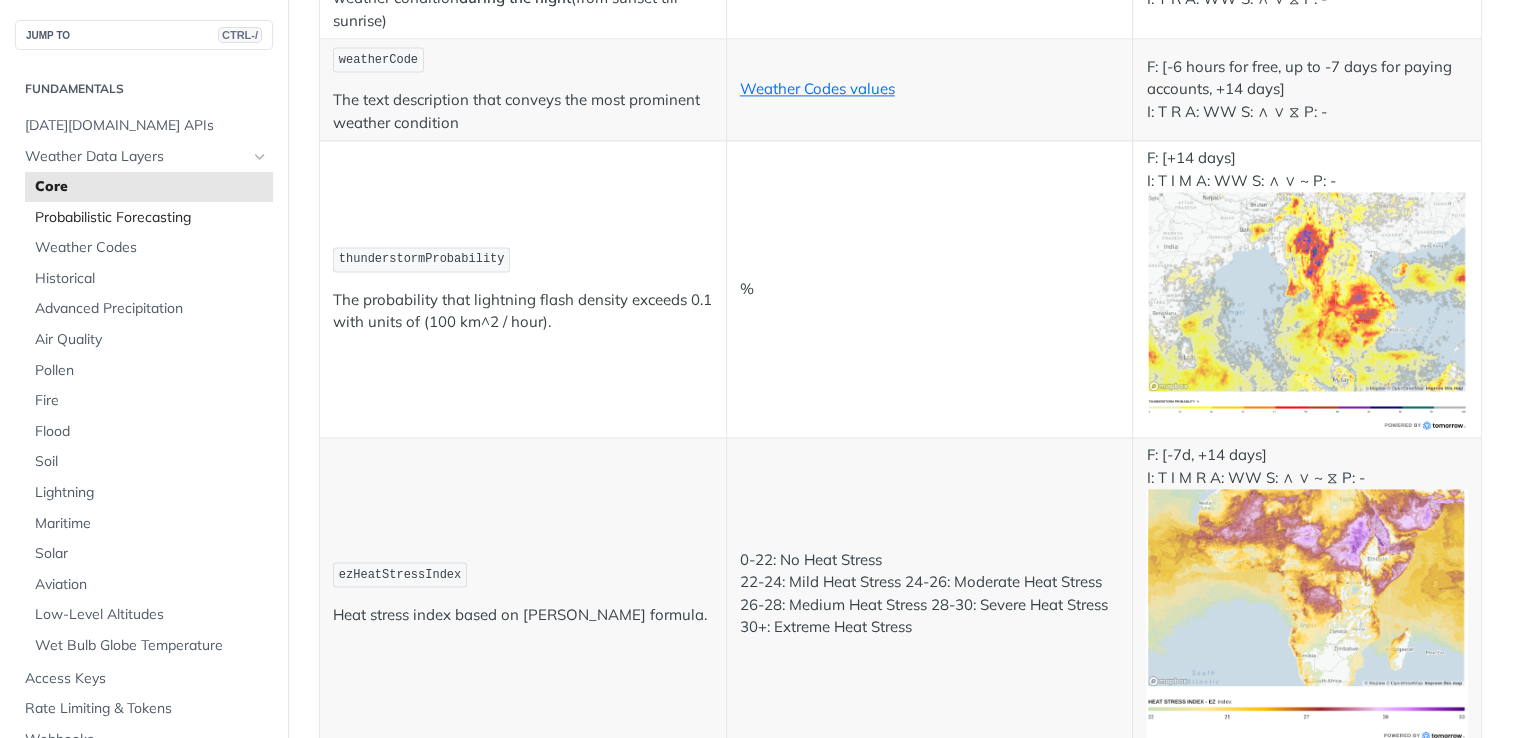 click on "Probabilistic Forecasting" at bounding box center (151, 218) 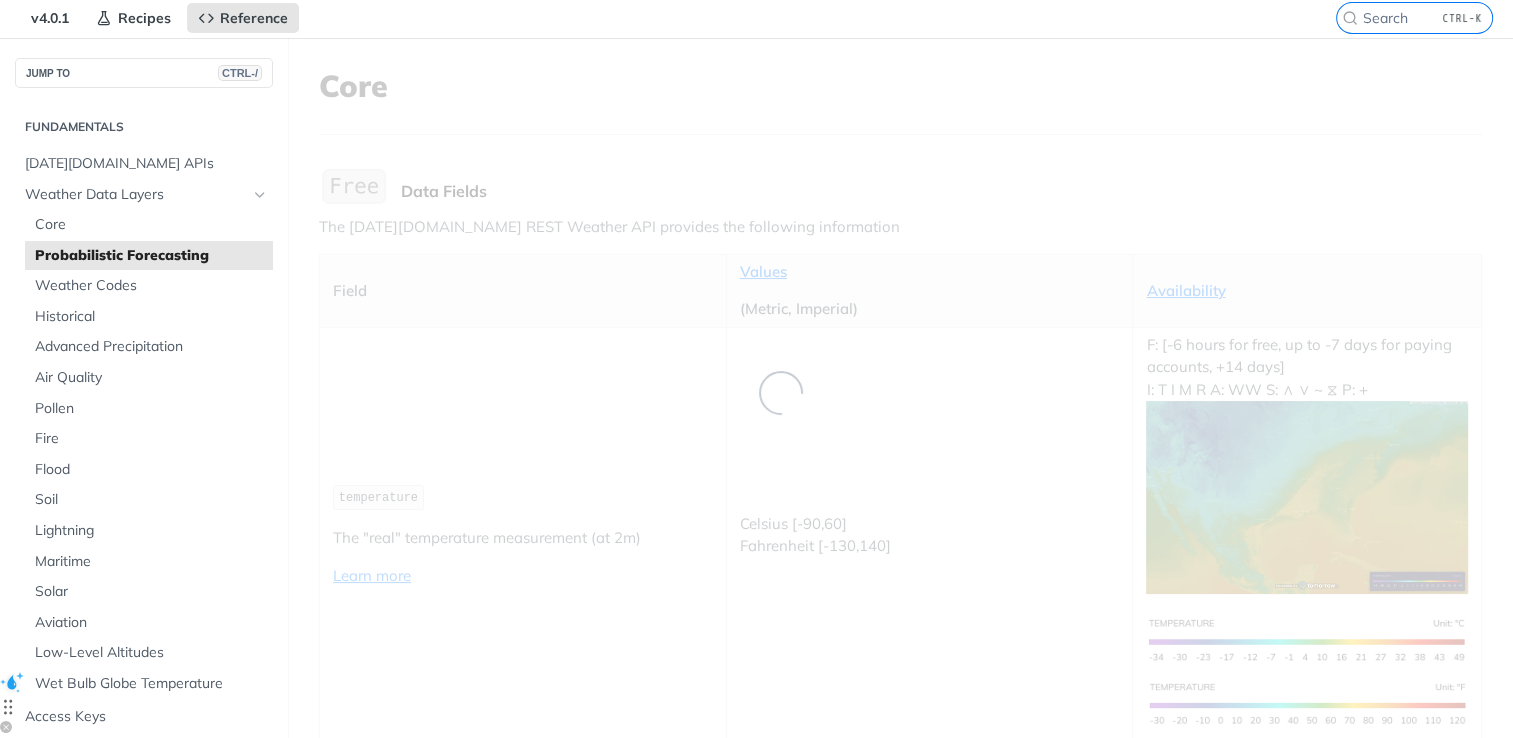 scroll, scrollTop: 0, scrollLeft: 0, axis: both 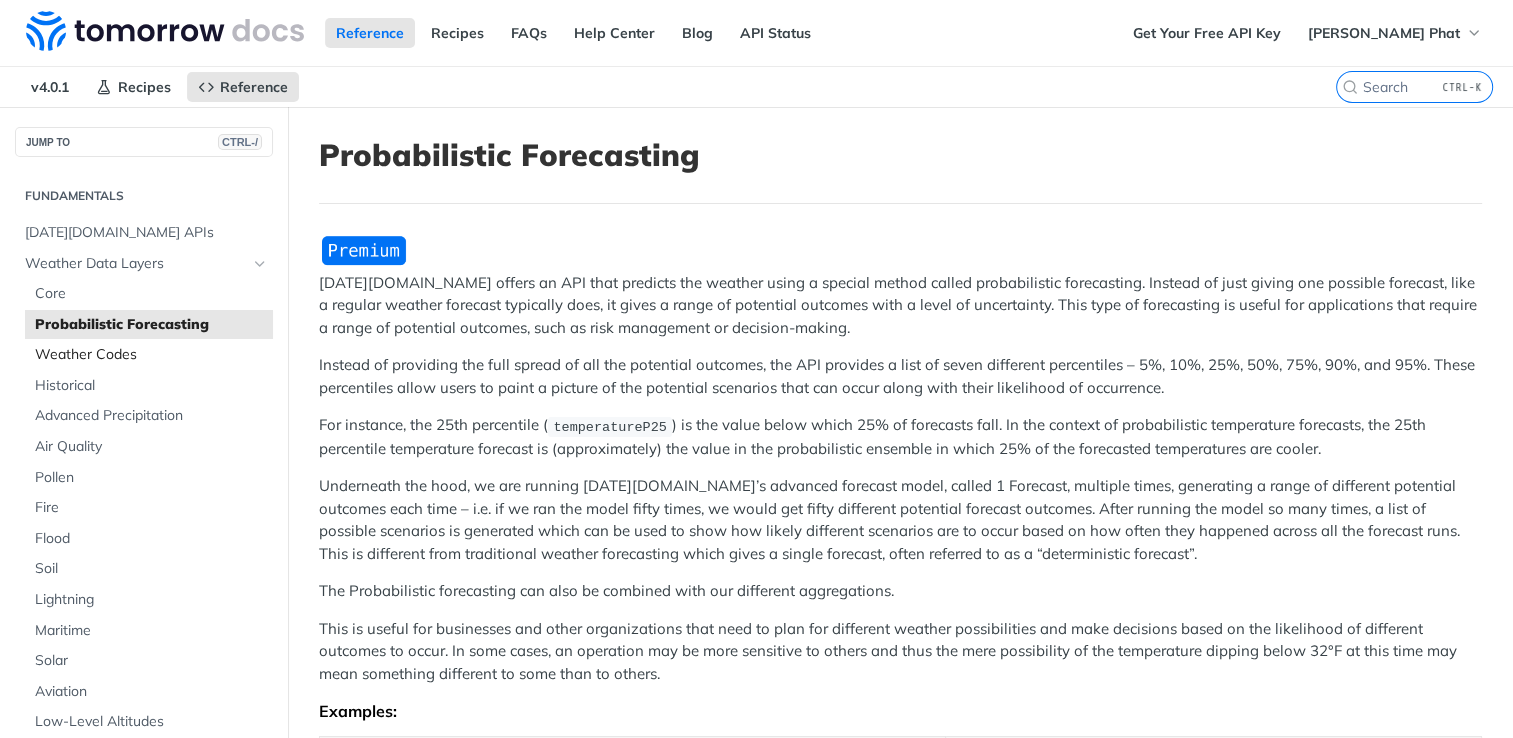 click on "Weather Codes" at bounding box center (151, 355) 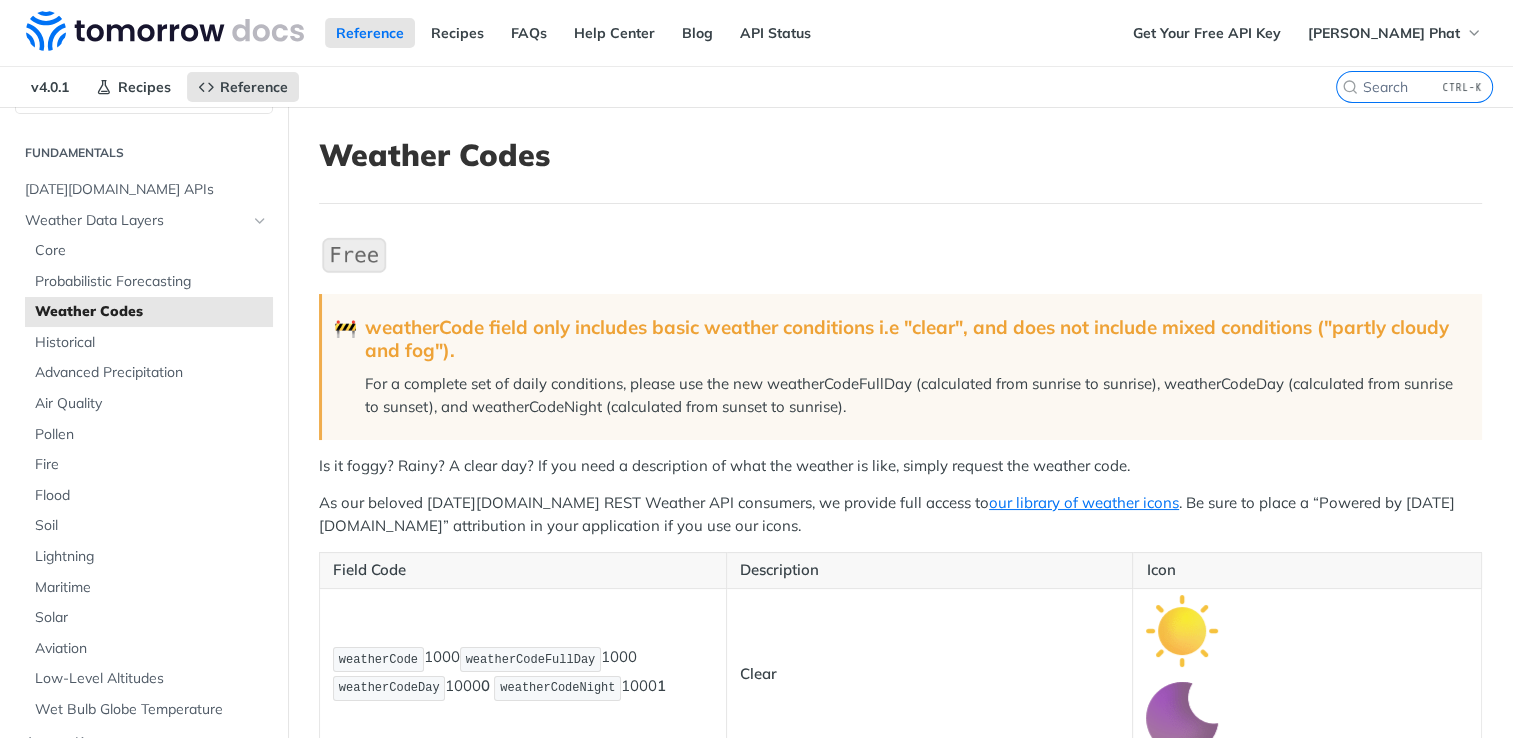 scroll, scrollTop: 200, scrollLeft: 0, axis: vertical 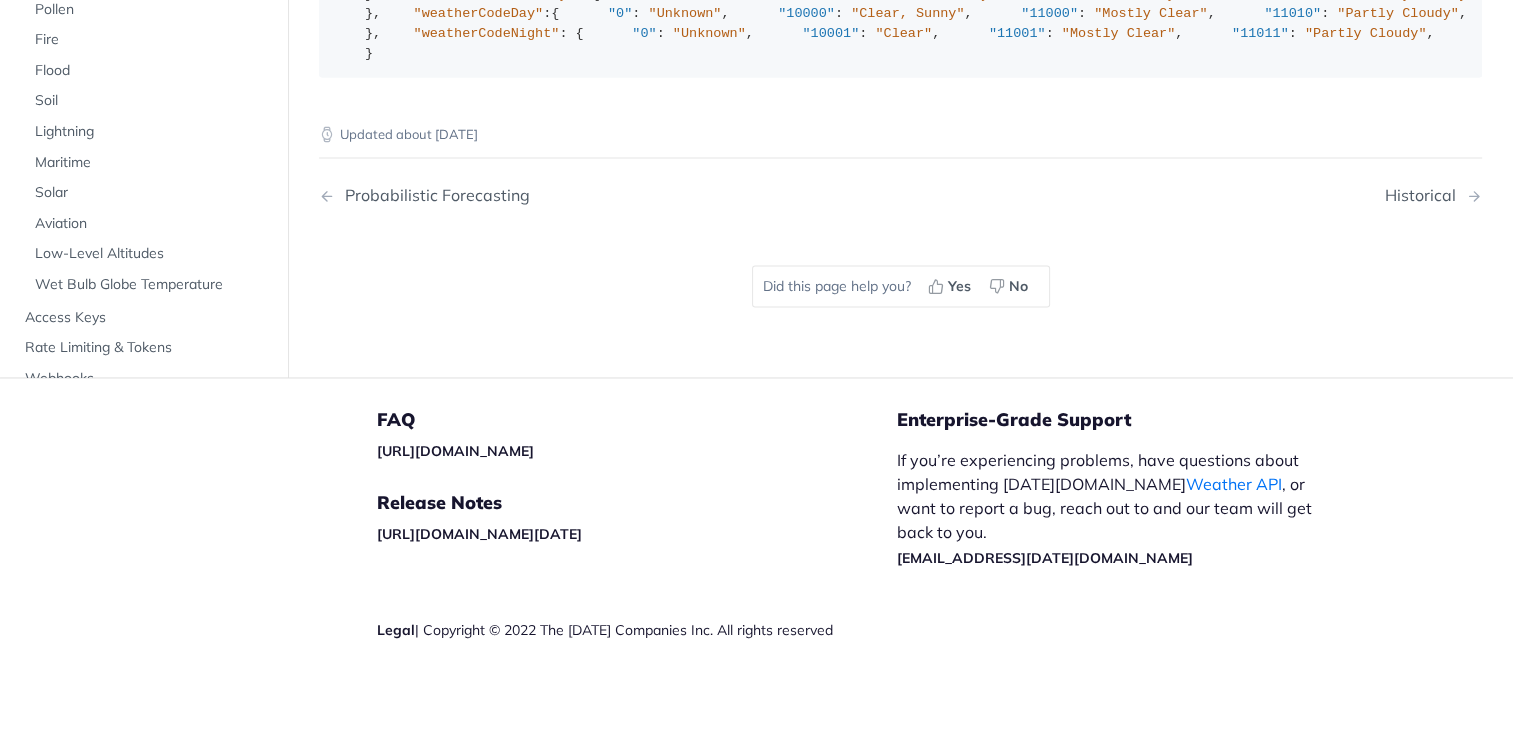 click on "Historical" at bounding box center [149, -82] 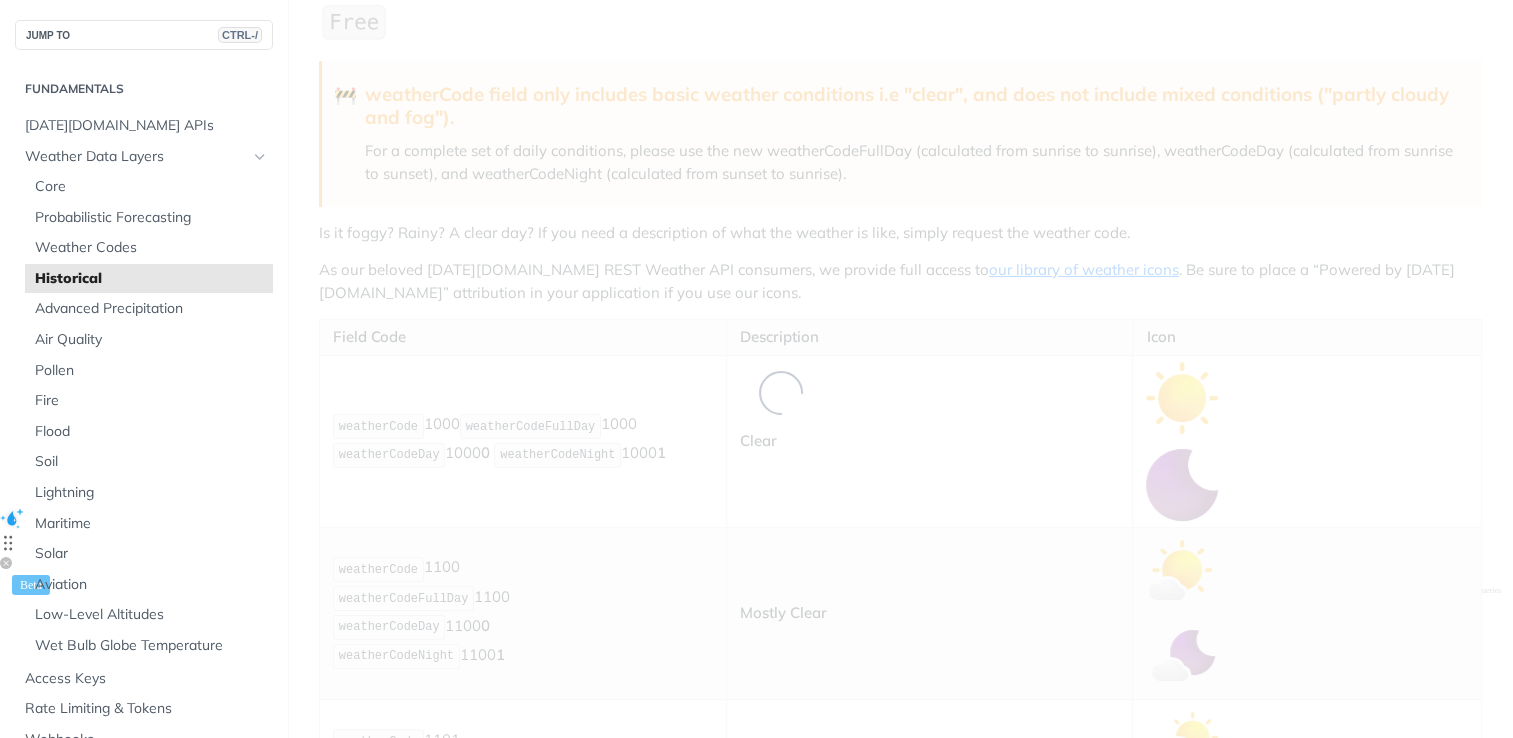 scroll, scrollTop: 0, scrollLeft: 0, axis: both 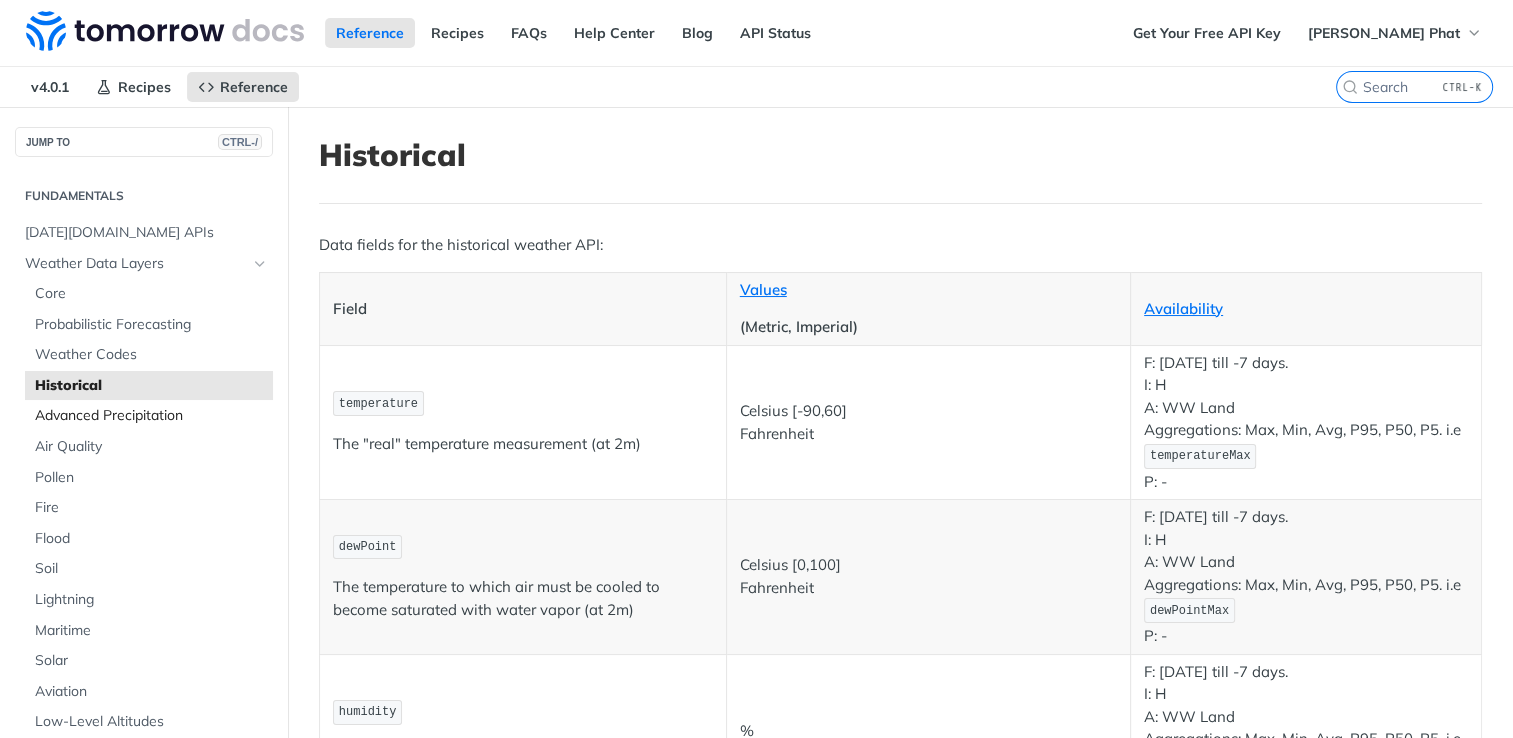 click on "Advanced Precipitation" at bounding box center (149, 416) 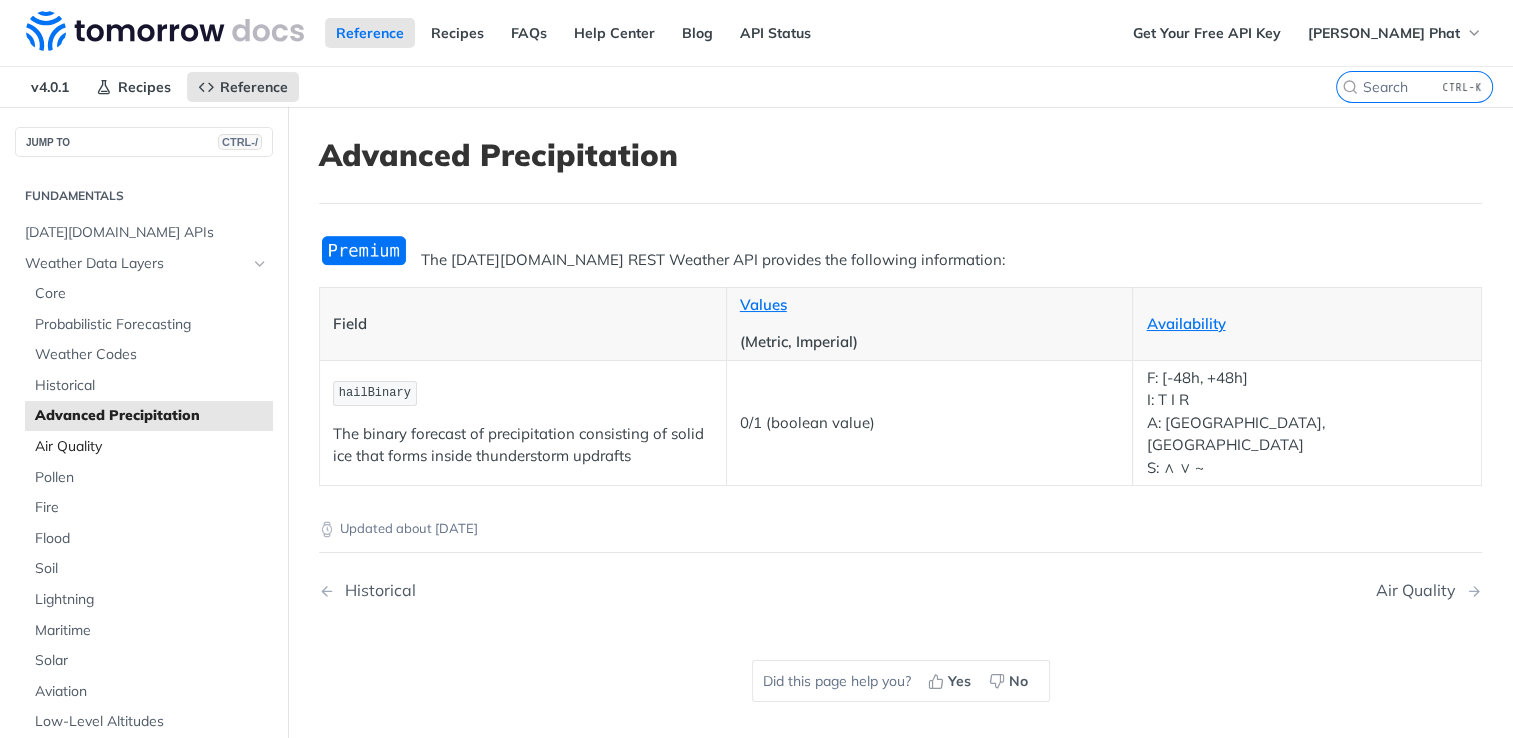 click on "Air Quality" at bounding box center (151, 447) 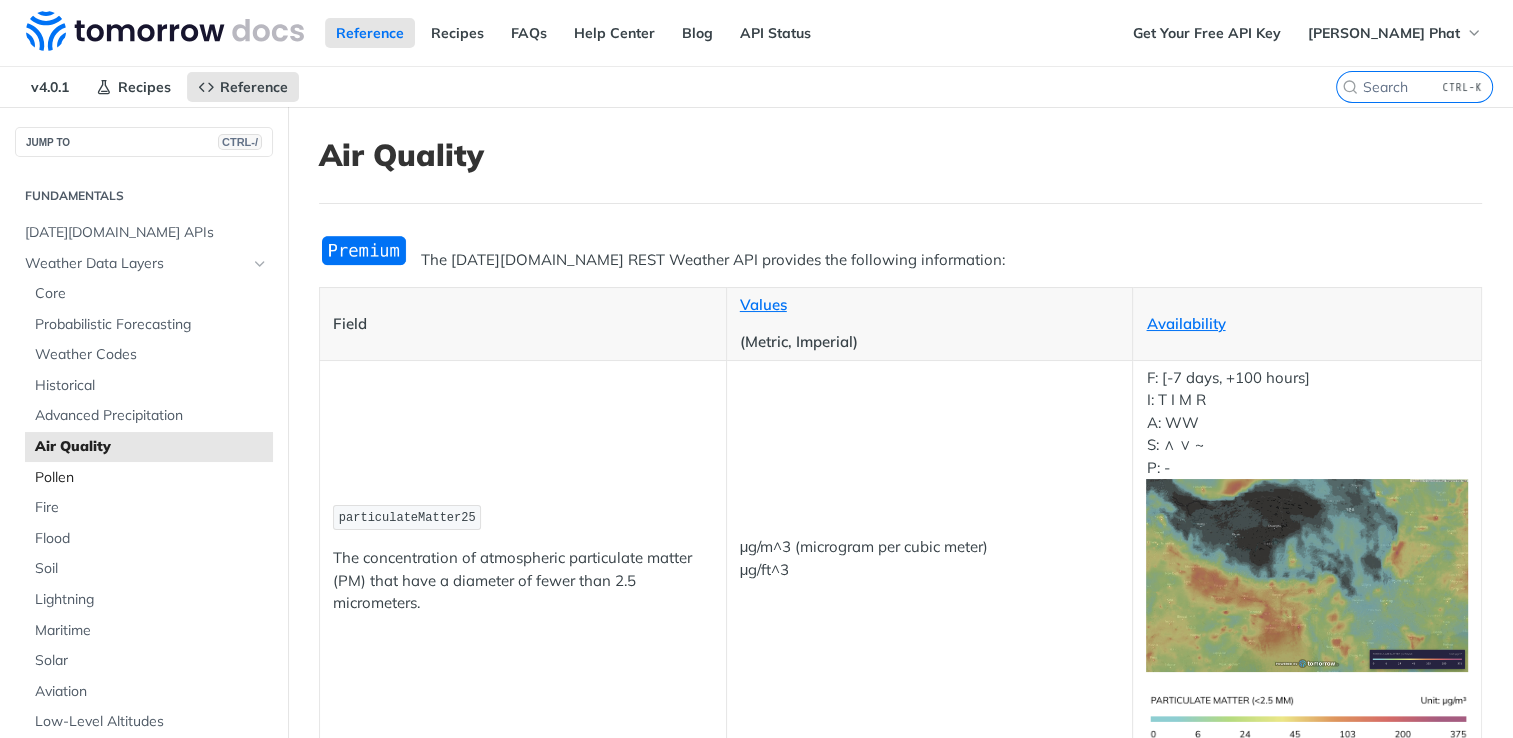 click on "Pollen" at bounding box center (151, 478) 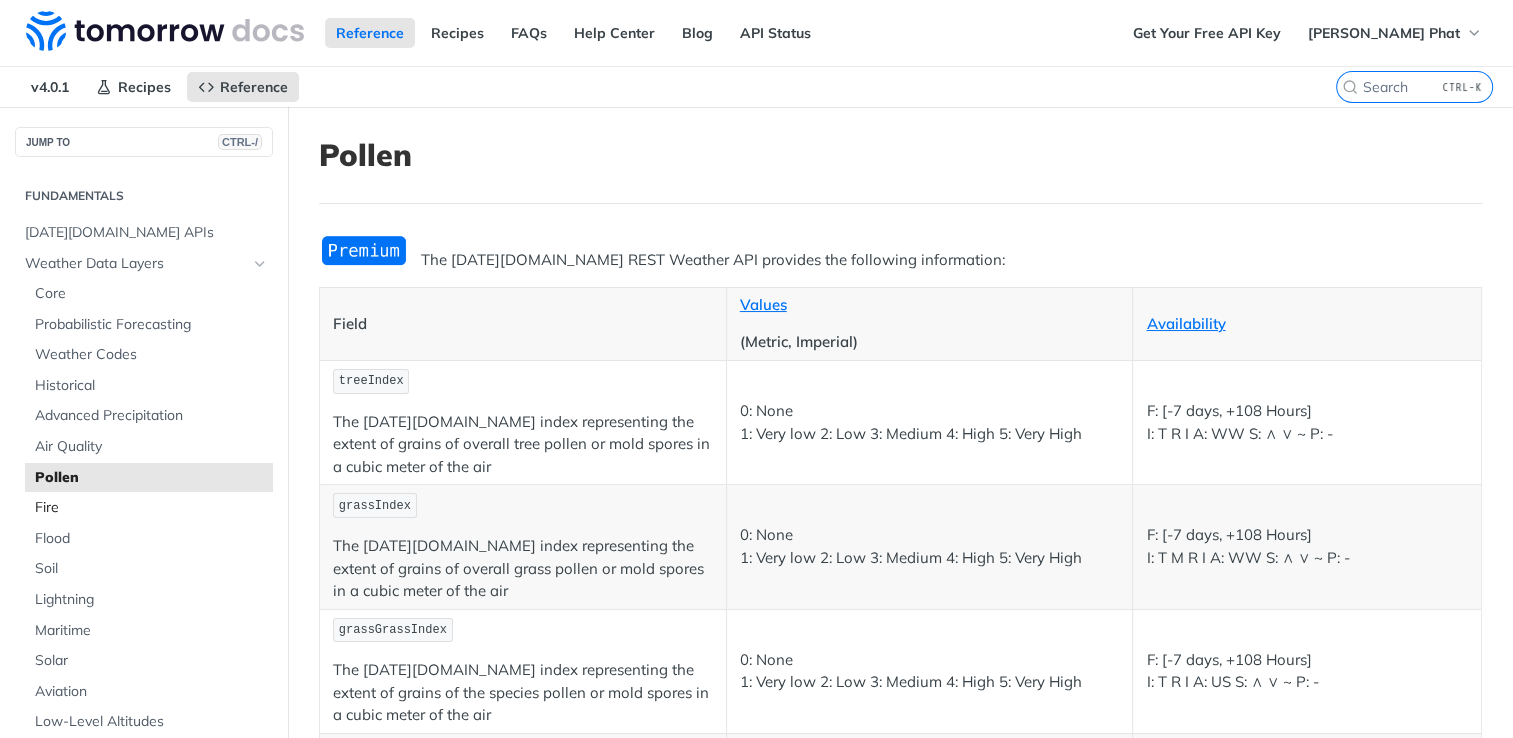 click on "Fire" at bounding box center (151, 508) 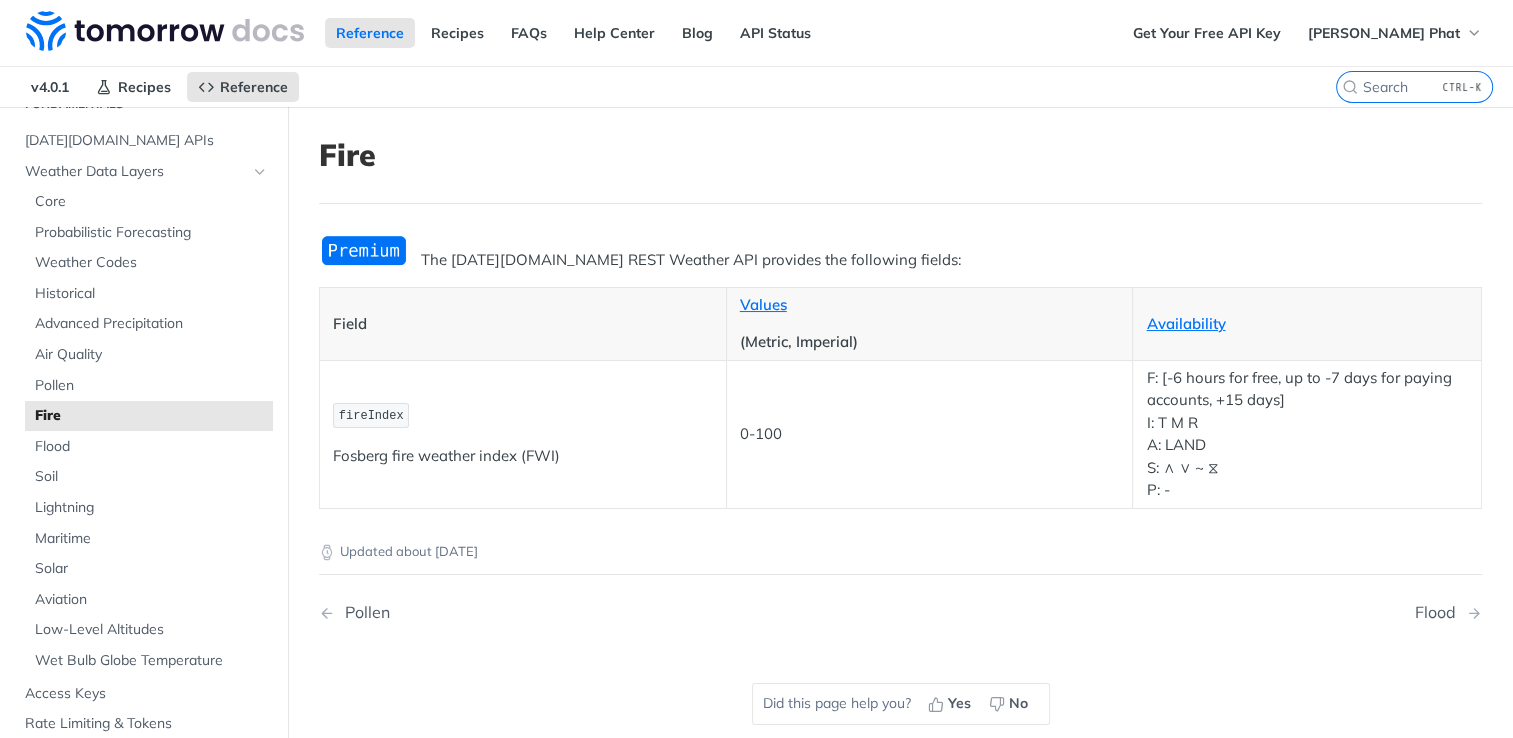 scroll, scrollTop: 100, scrollLeft: 0, axis: vertical 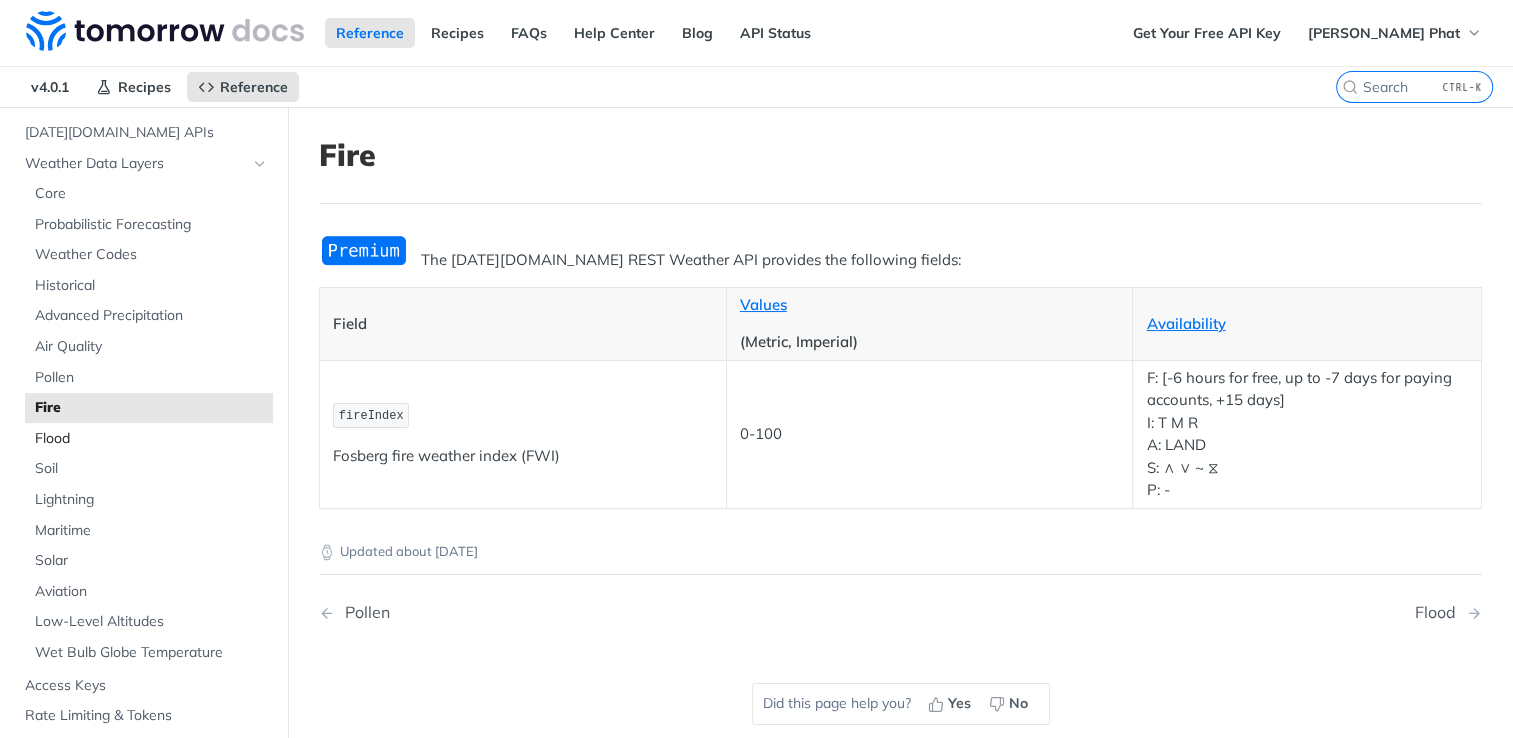 click on "Flood" at bounding box center [151, 439] 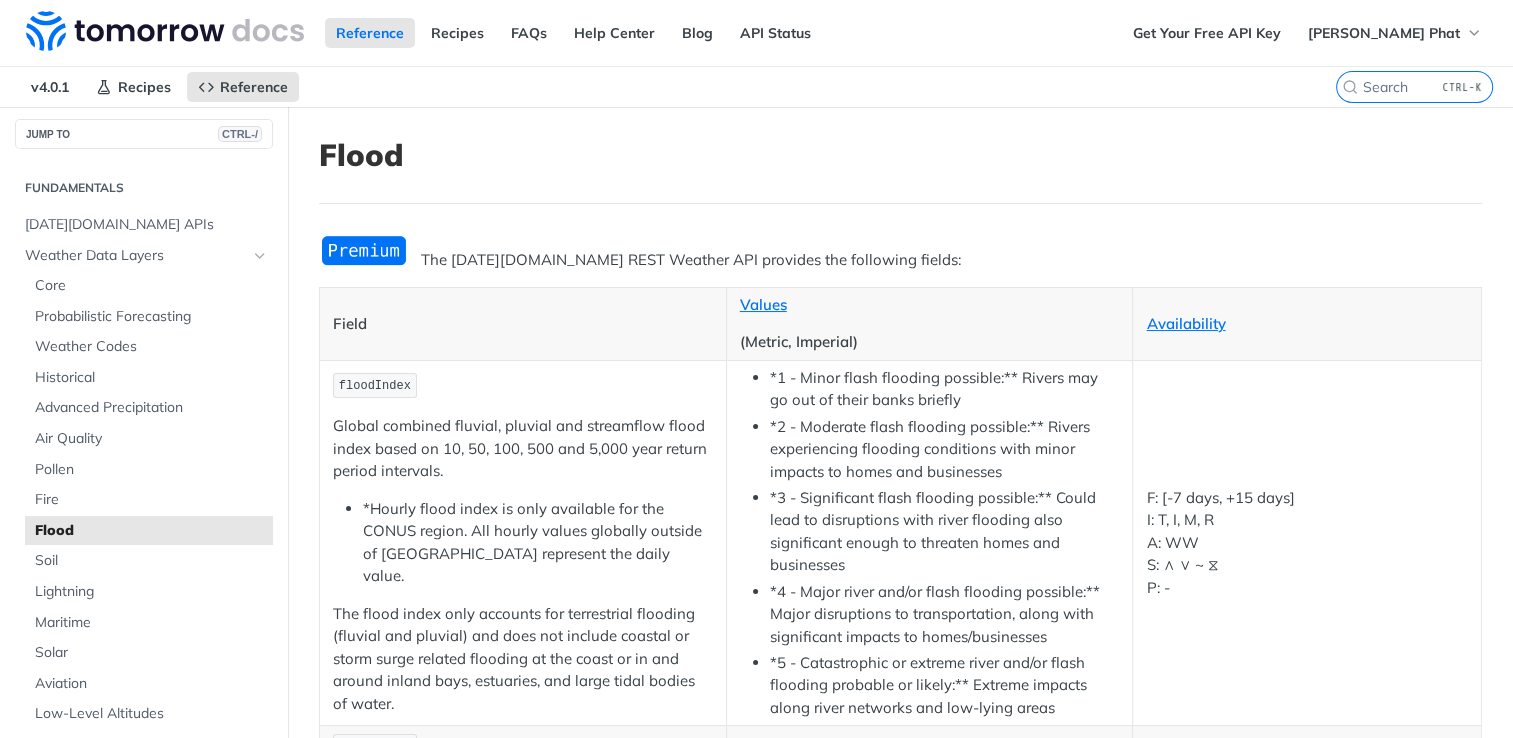 scroll, scrollTop: 0, scrollLeft: 0, axis: both 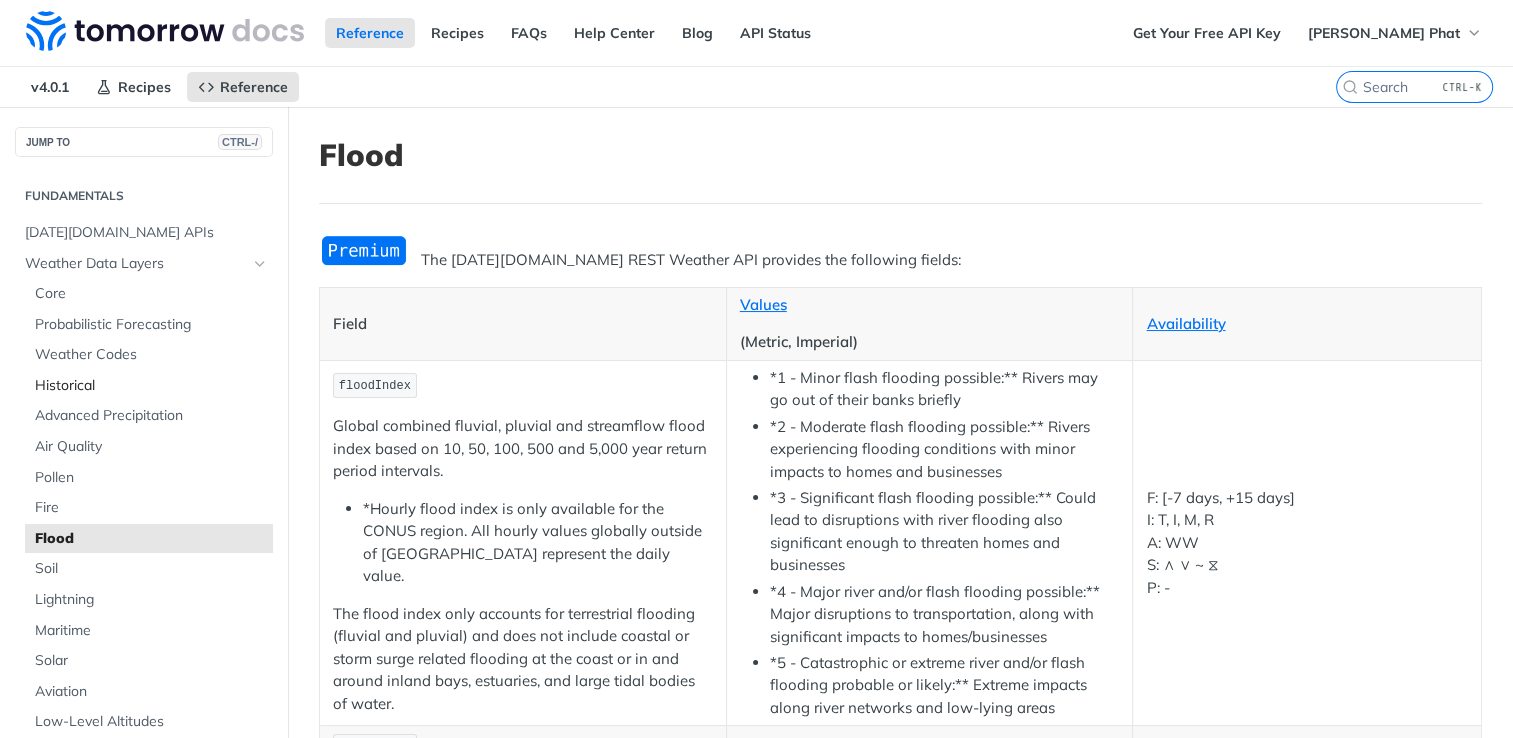 click on "Historical" at bounding box center [151, 386] 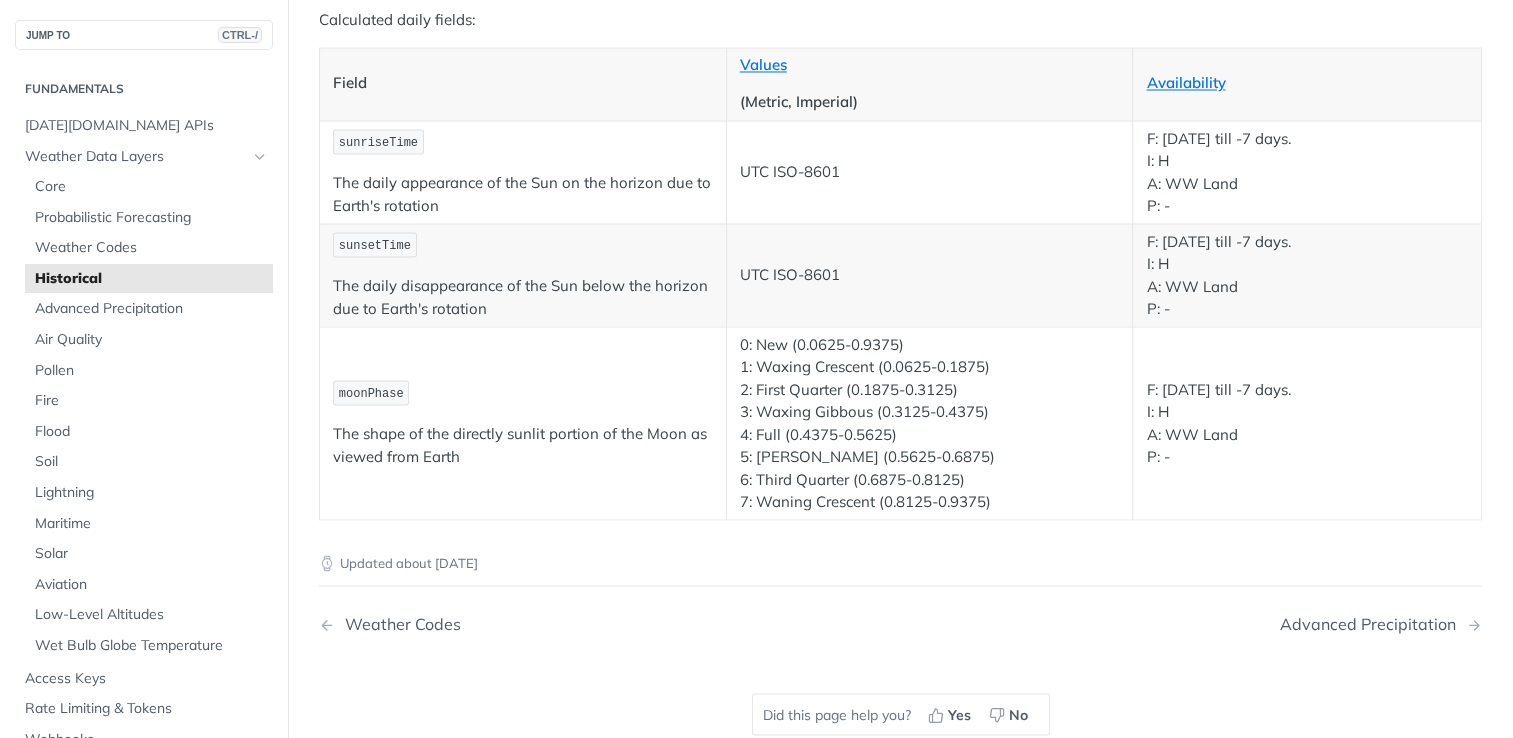 scroll, scrollTop: 3700, scrollLeft: 0, axis: vertical 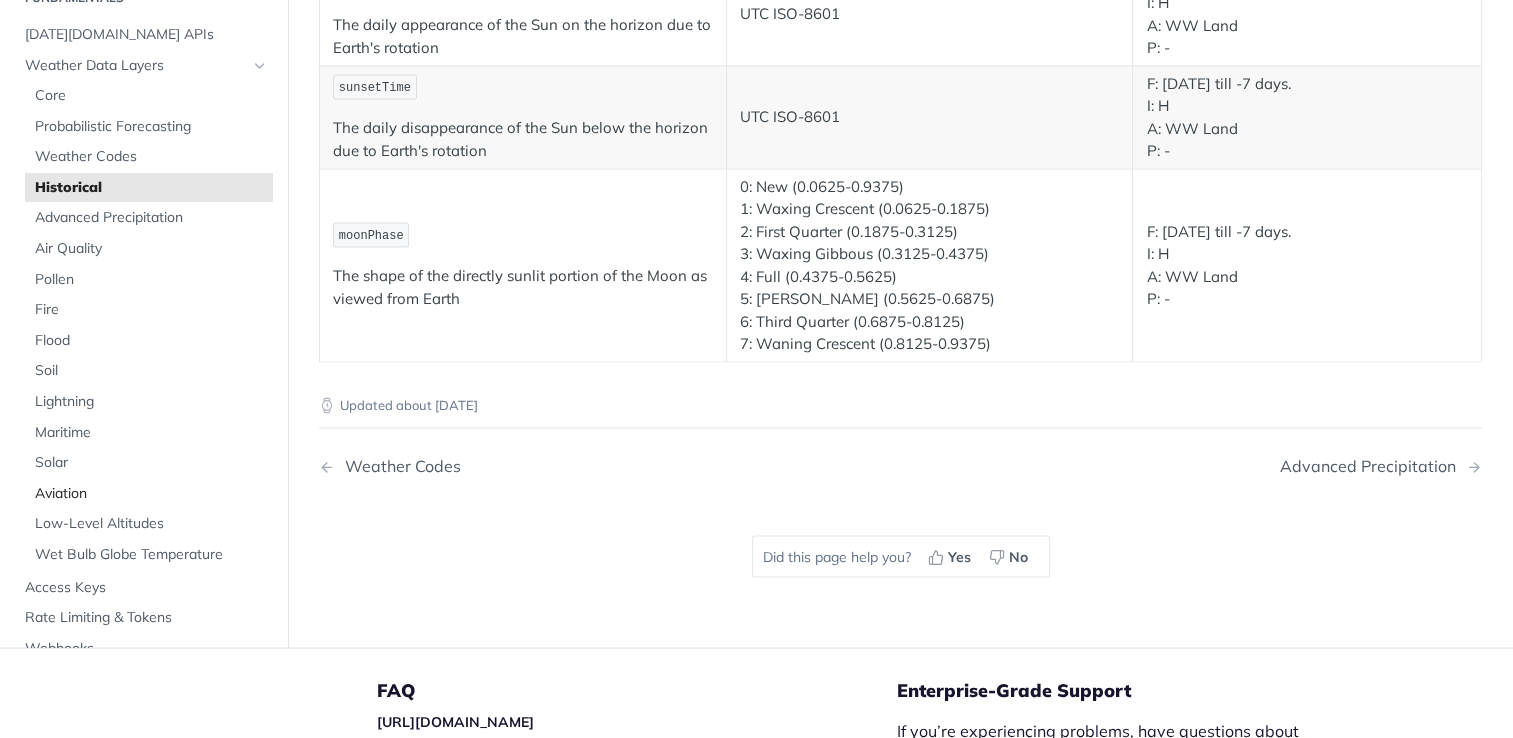 click on "Aviation" at bounding box center (151, 495) 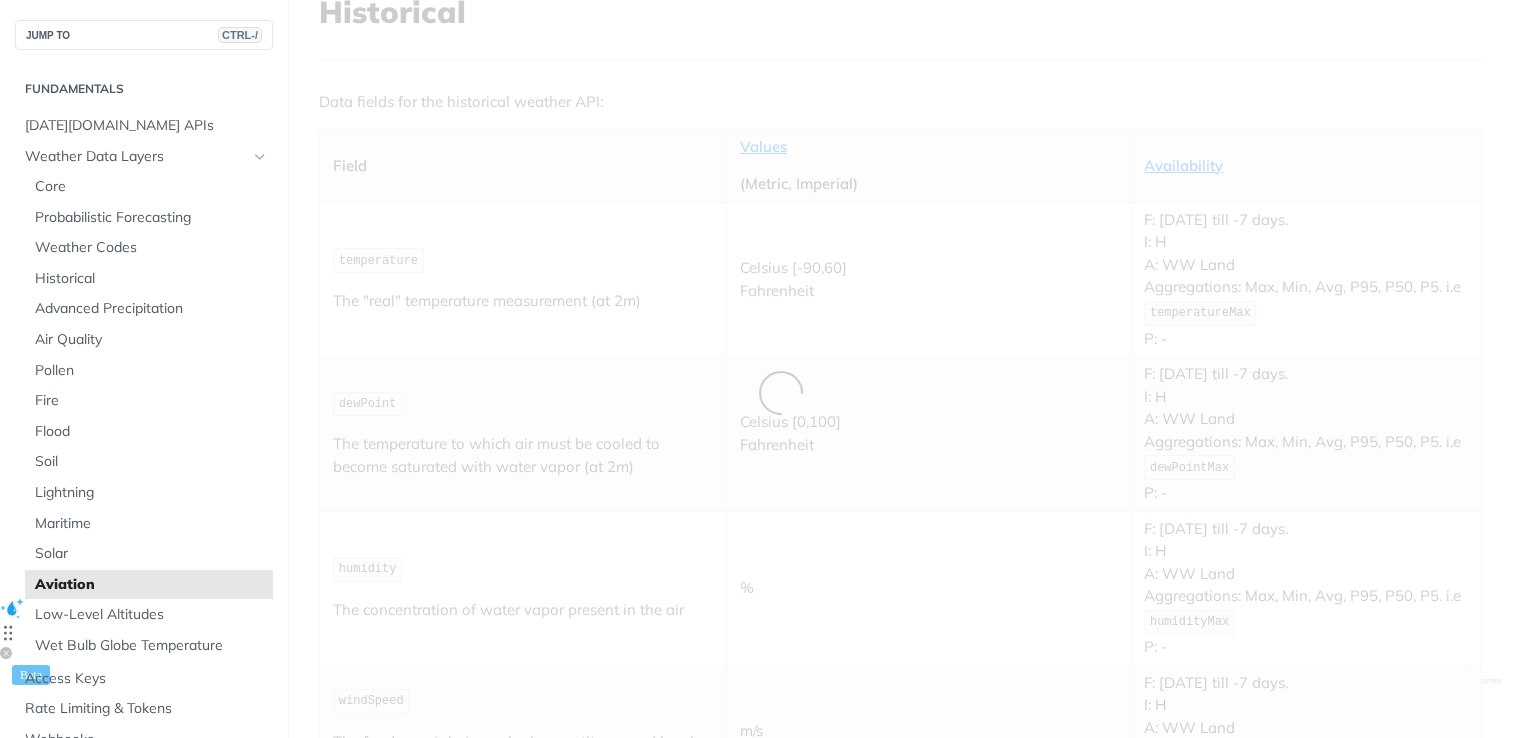 scroll, scrollTop: 0, scrollLeft: 0, axis: both 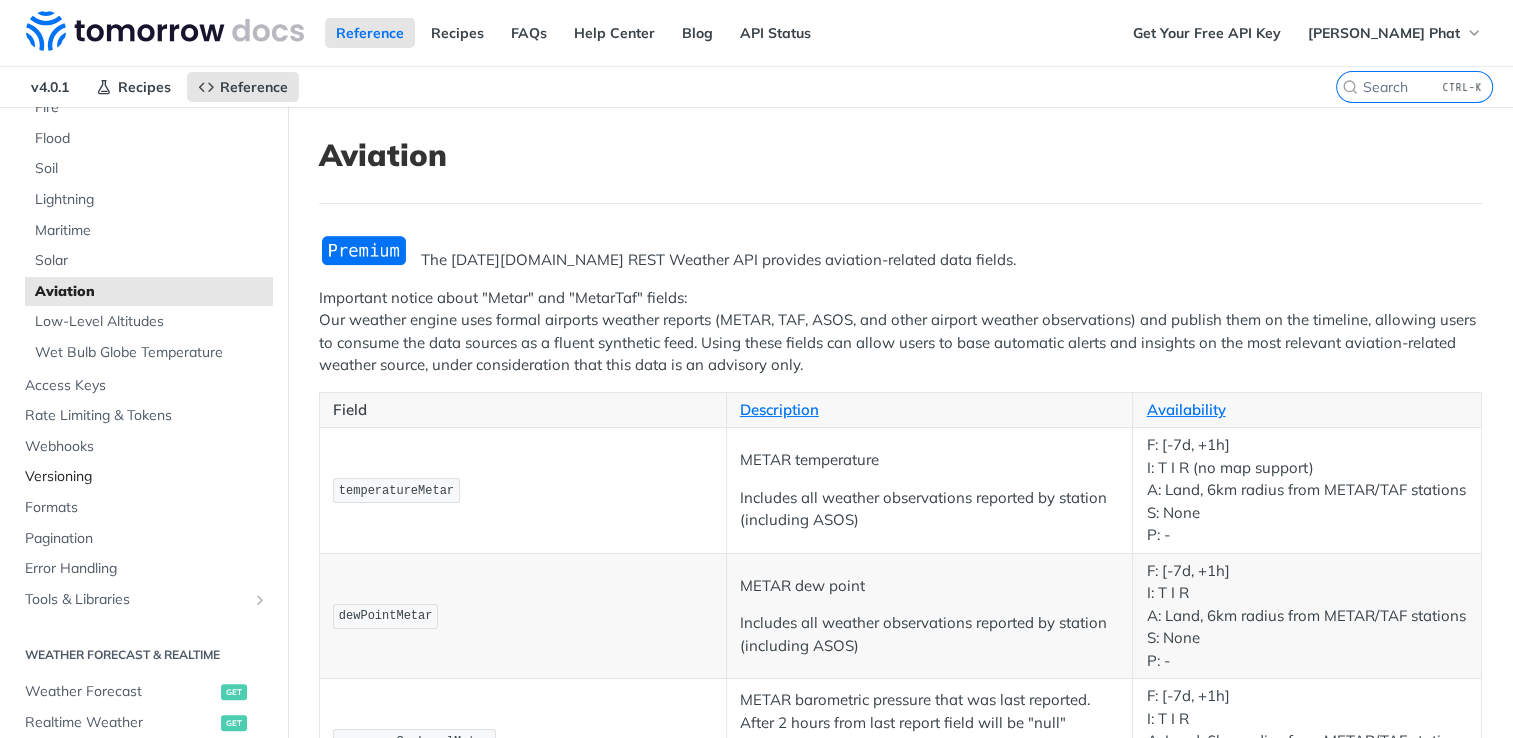 click on "Versioning" at bounding box center (146, 477) 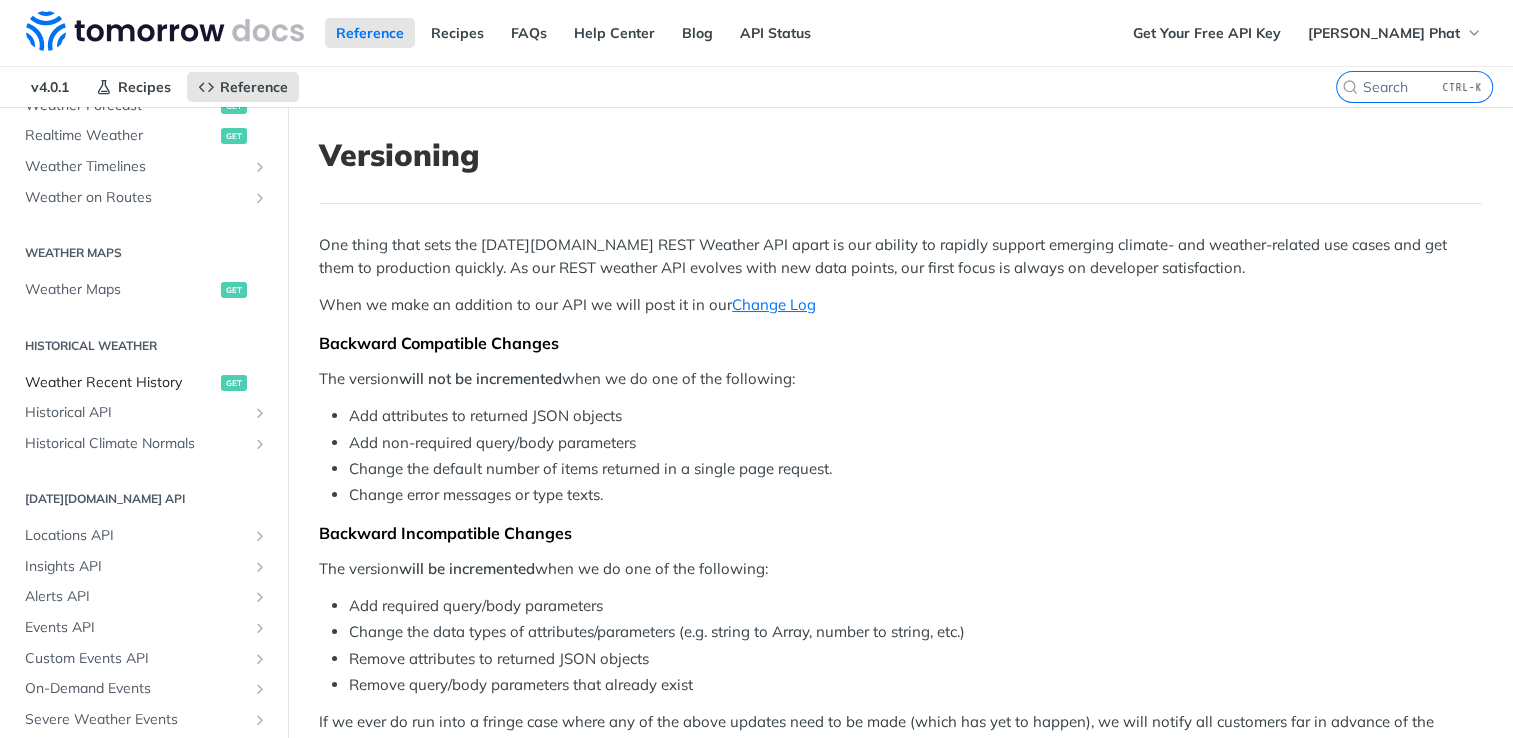 scroll, scrollTop: 500, scrollLeft: 0, axis: vertical 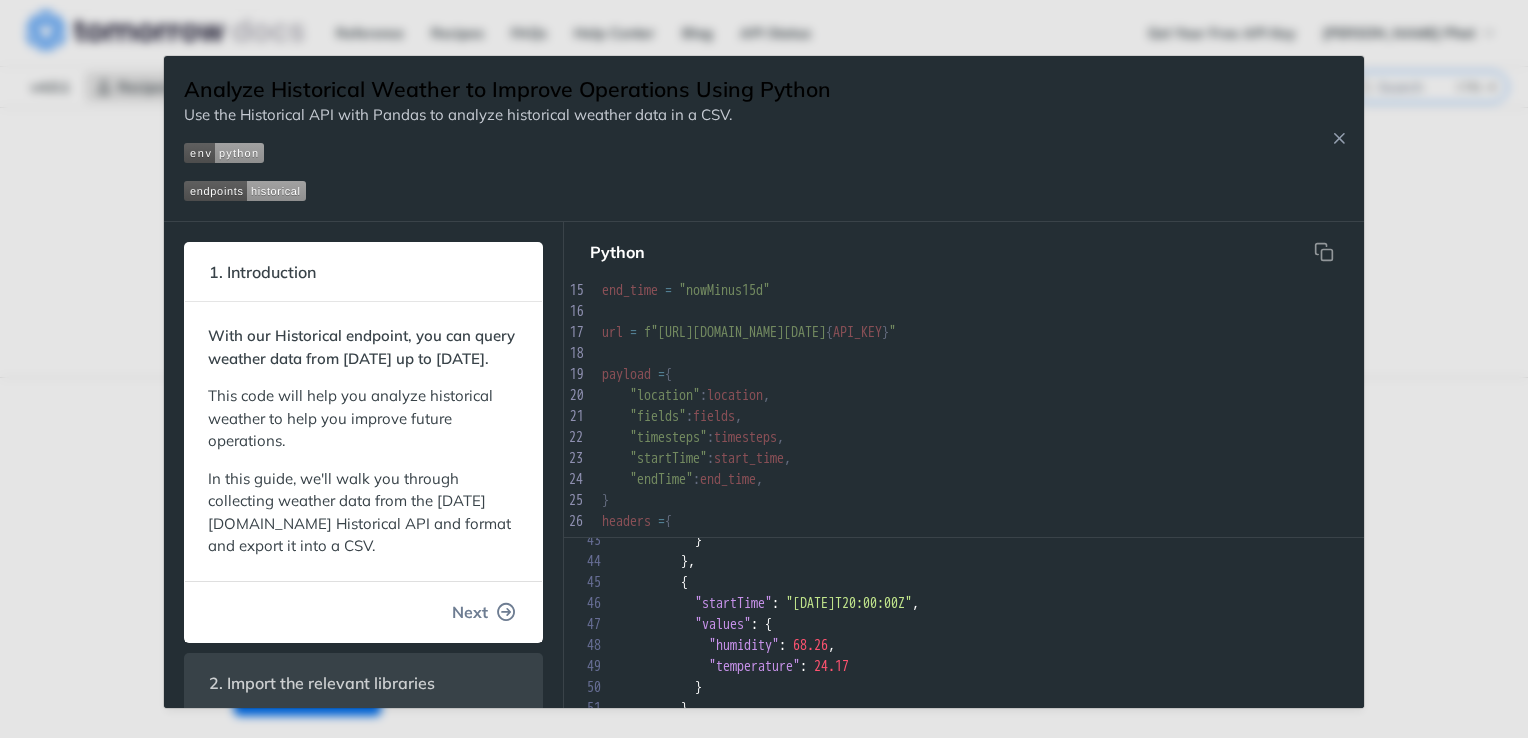 click on "Next" at bounding box center (484, 612) 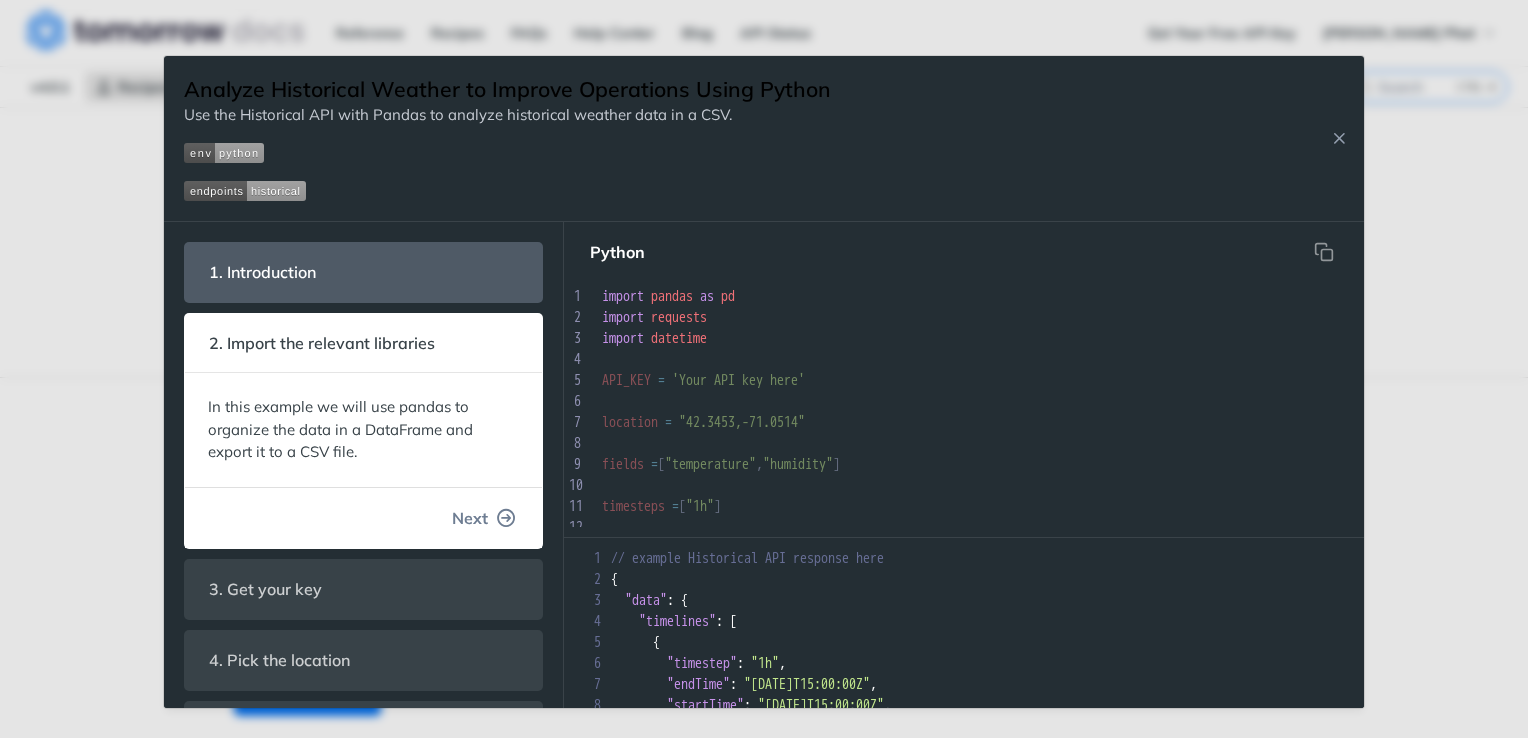 click at bounding box center [507, 518] 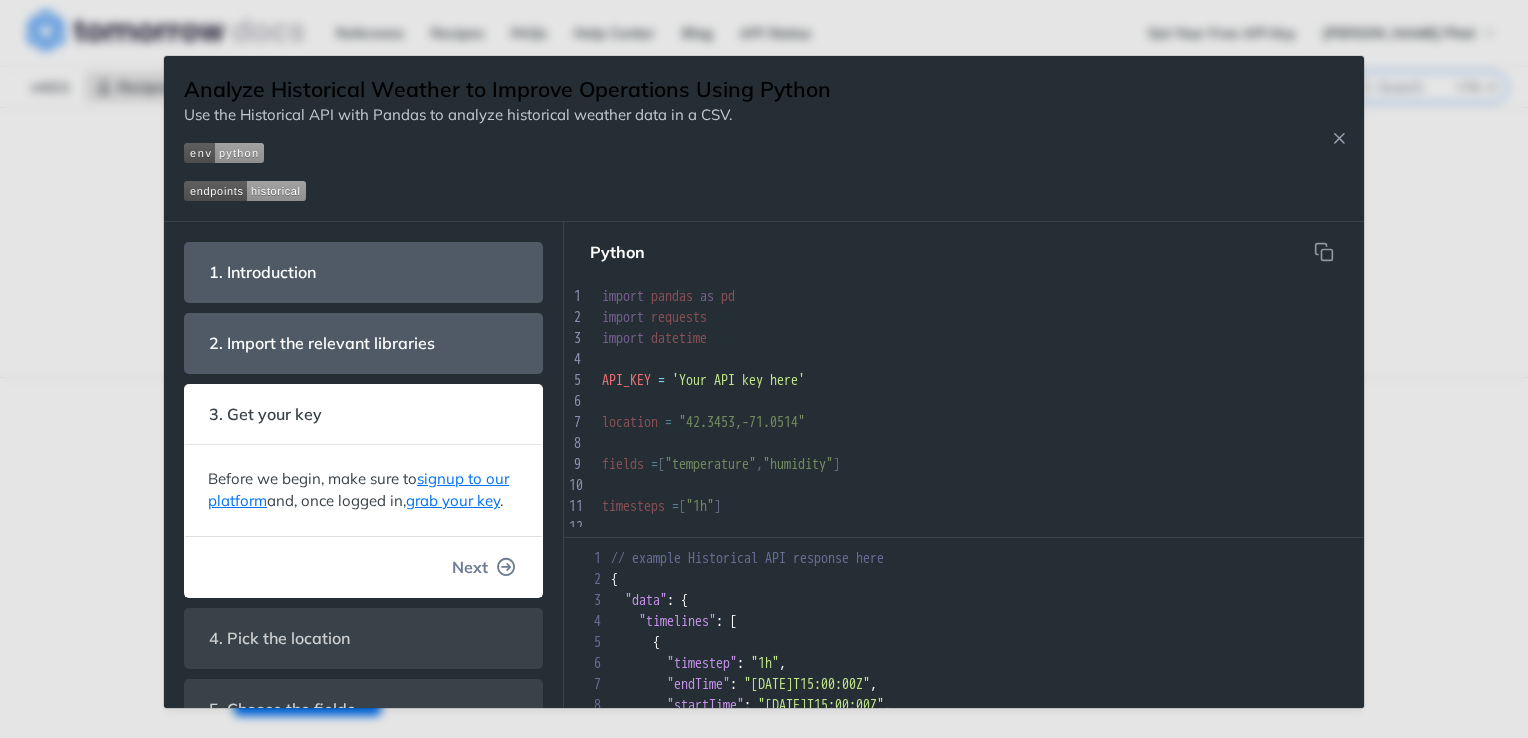 click at bounding box center [507, 567] 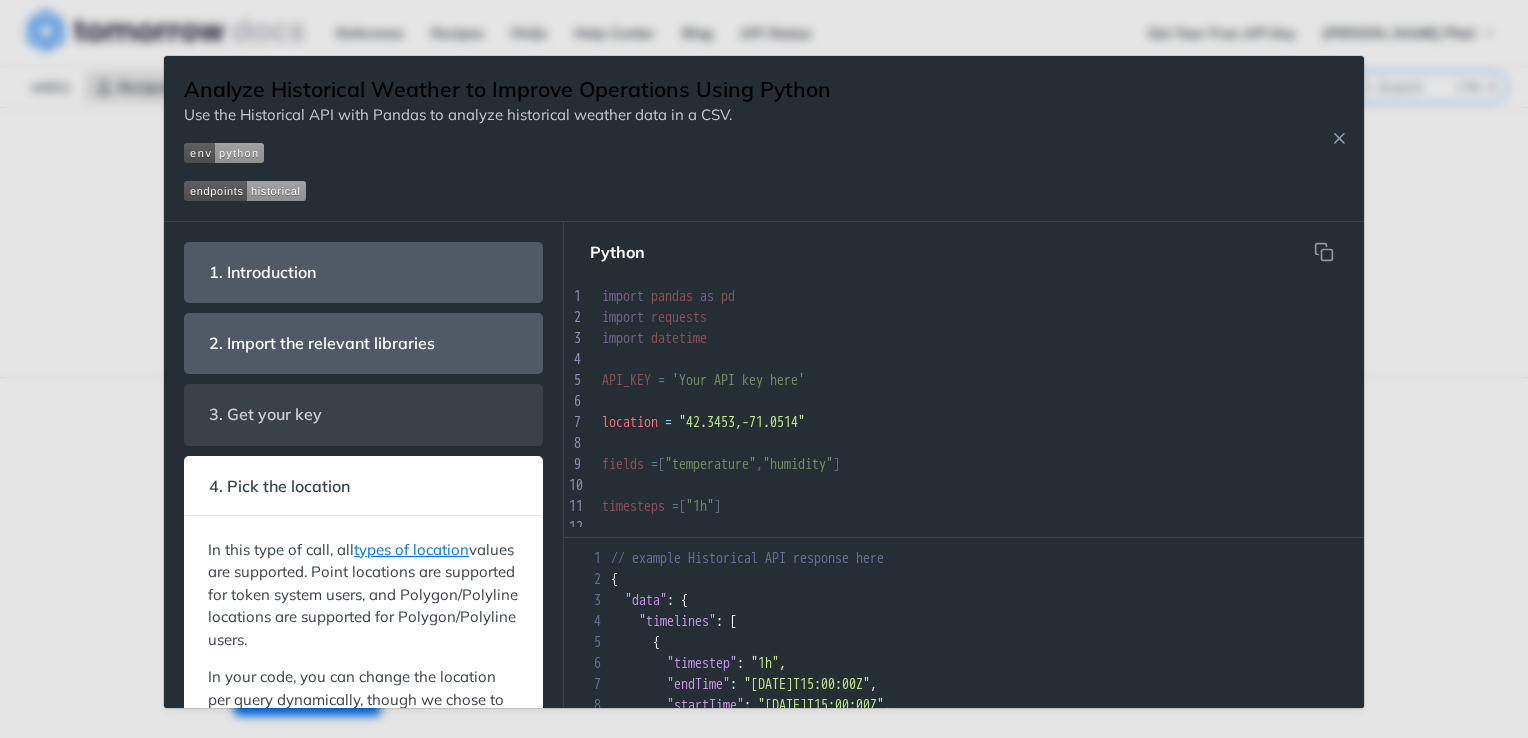 scroll, scrollTop: 35, scrollLeft: 0, axis: vertical 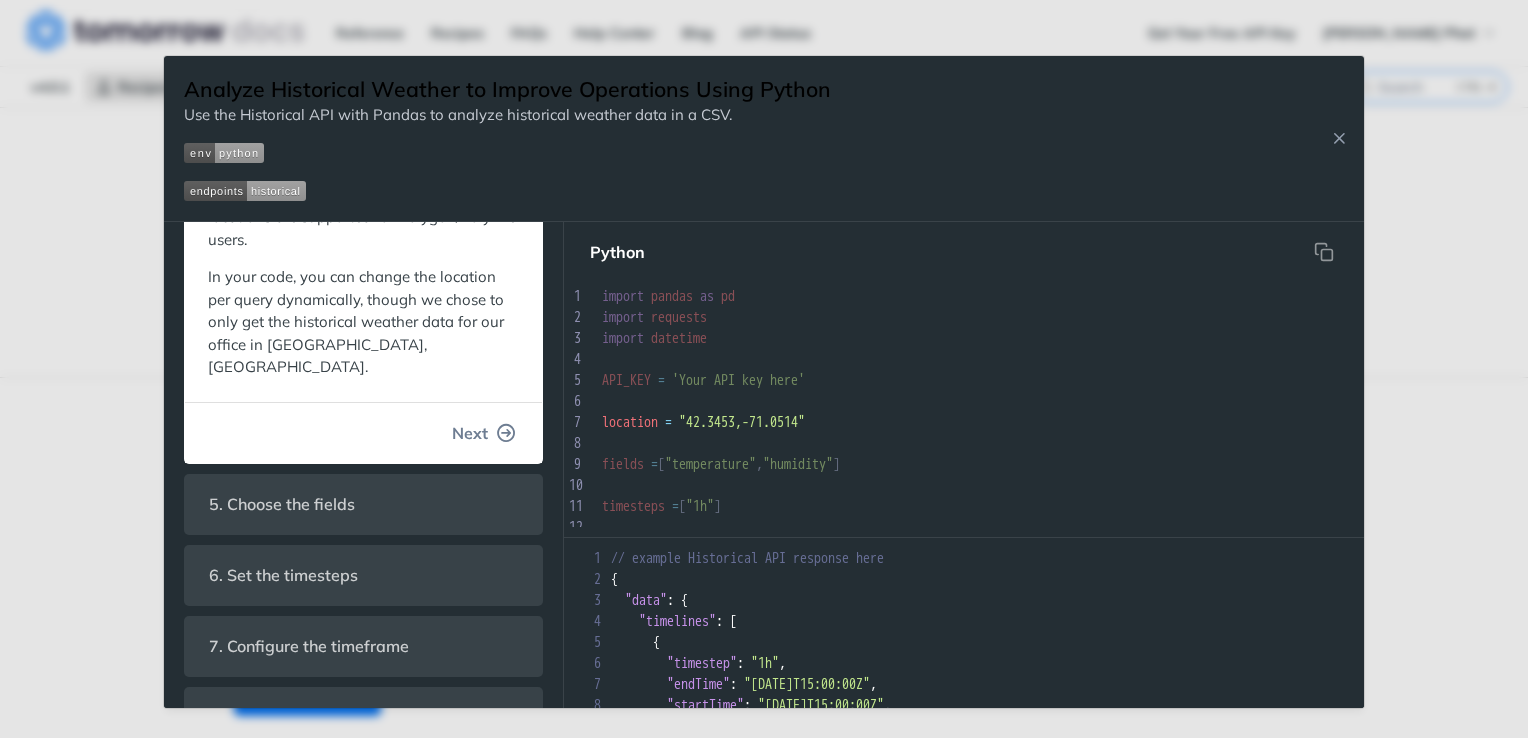 click at bounding box center [507, 433] 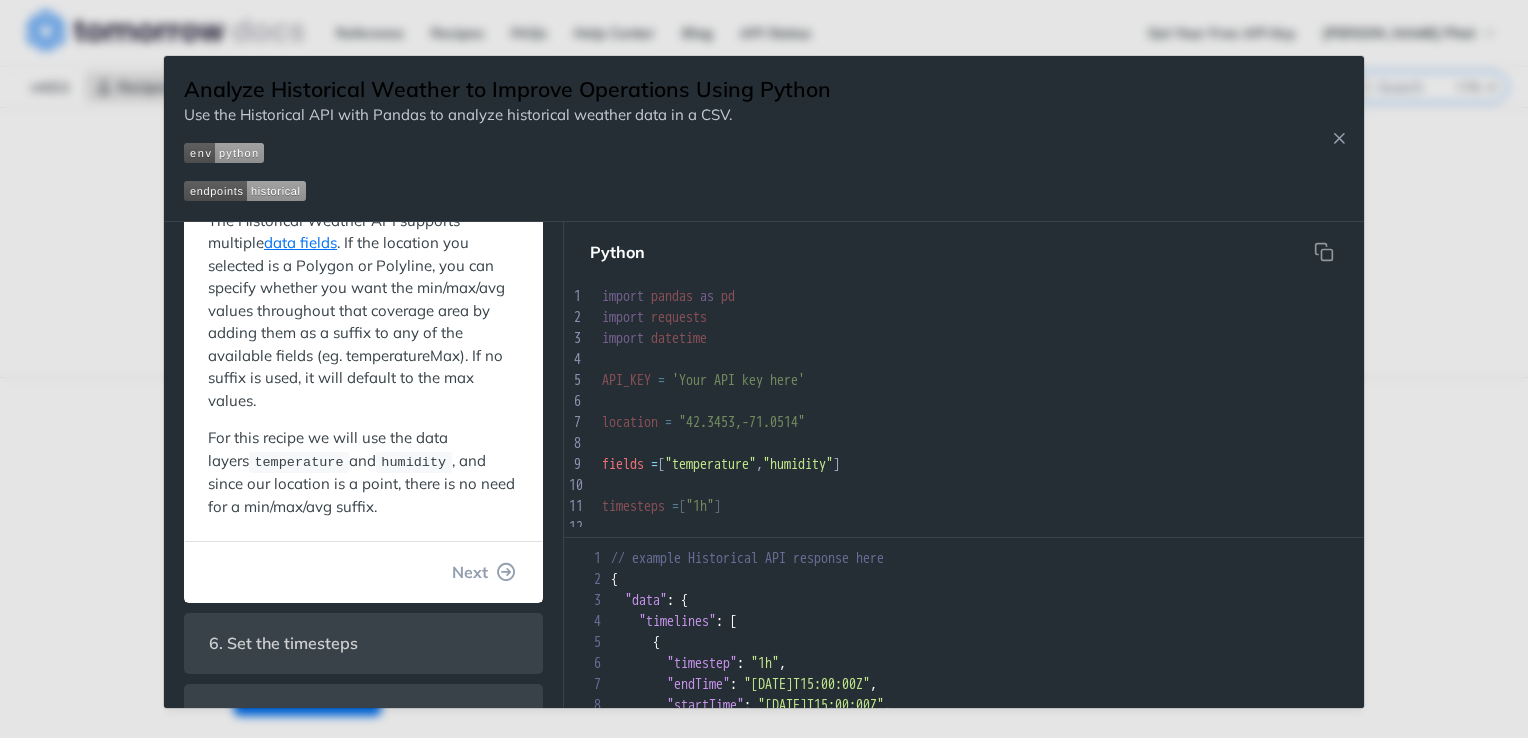 scroll, scrollTop: 24, scrollLeft: 0, axis: vertical 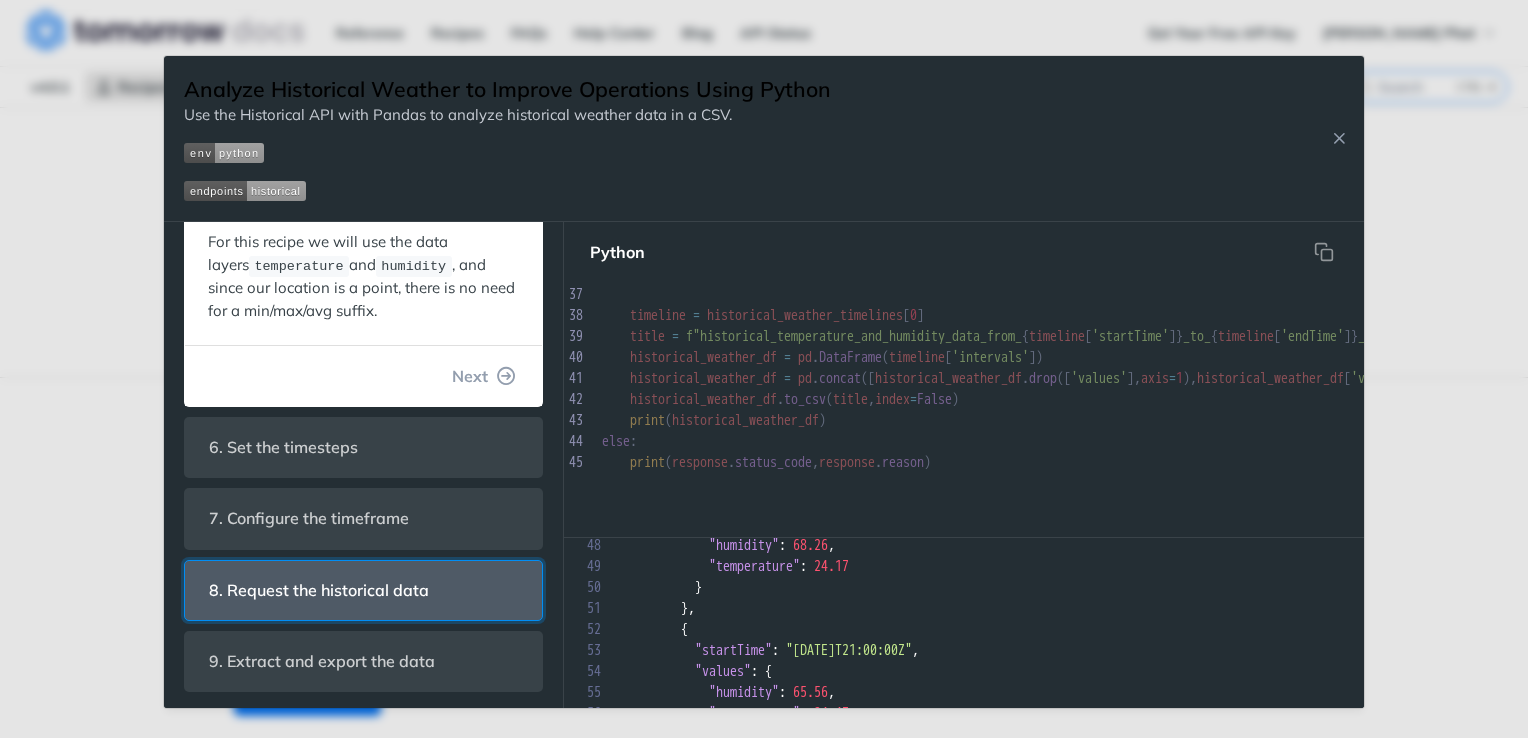 click on "8. Request the historical data" at bounding box center [319, 590] 